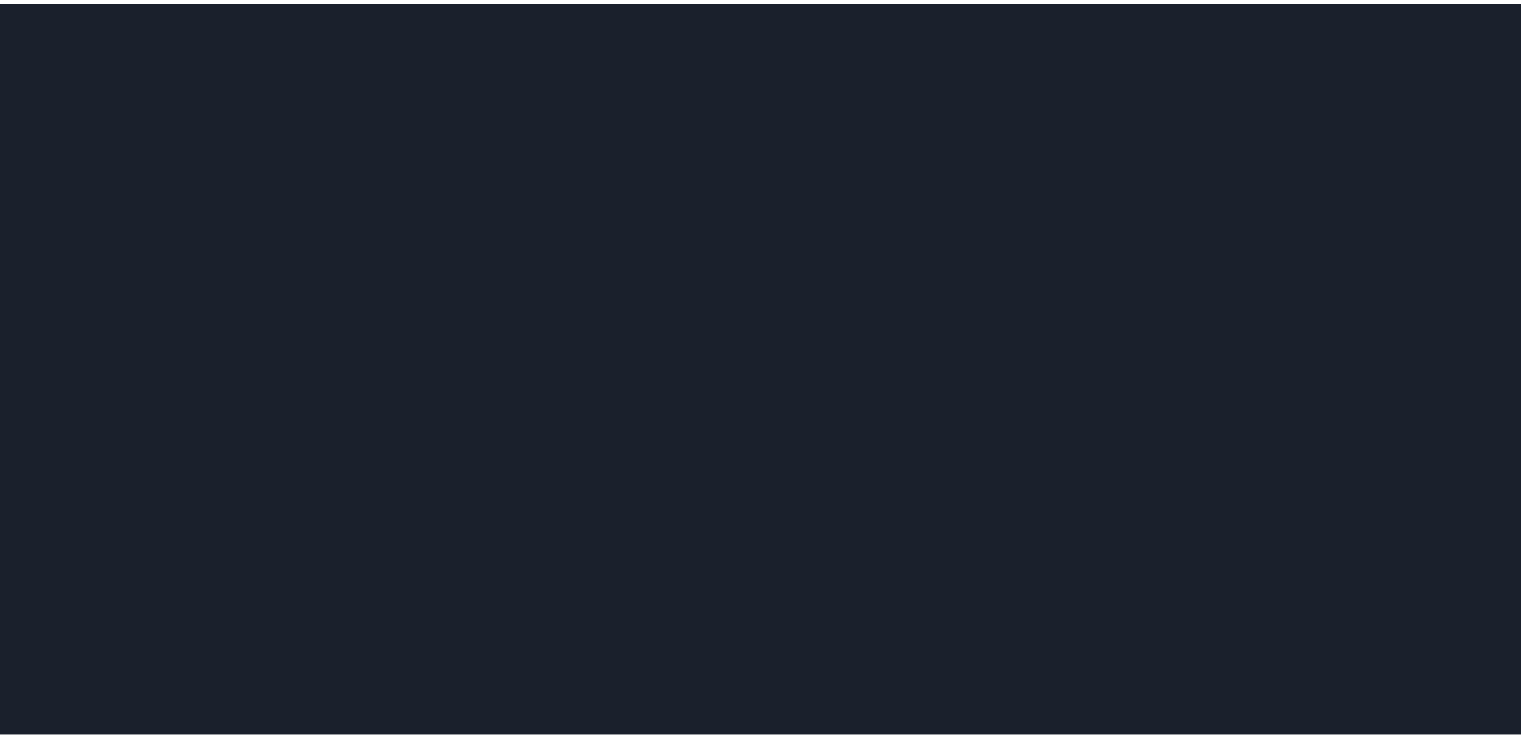 scroll, scrollTop: 0, scrollLeft: 0, axis: both 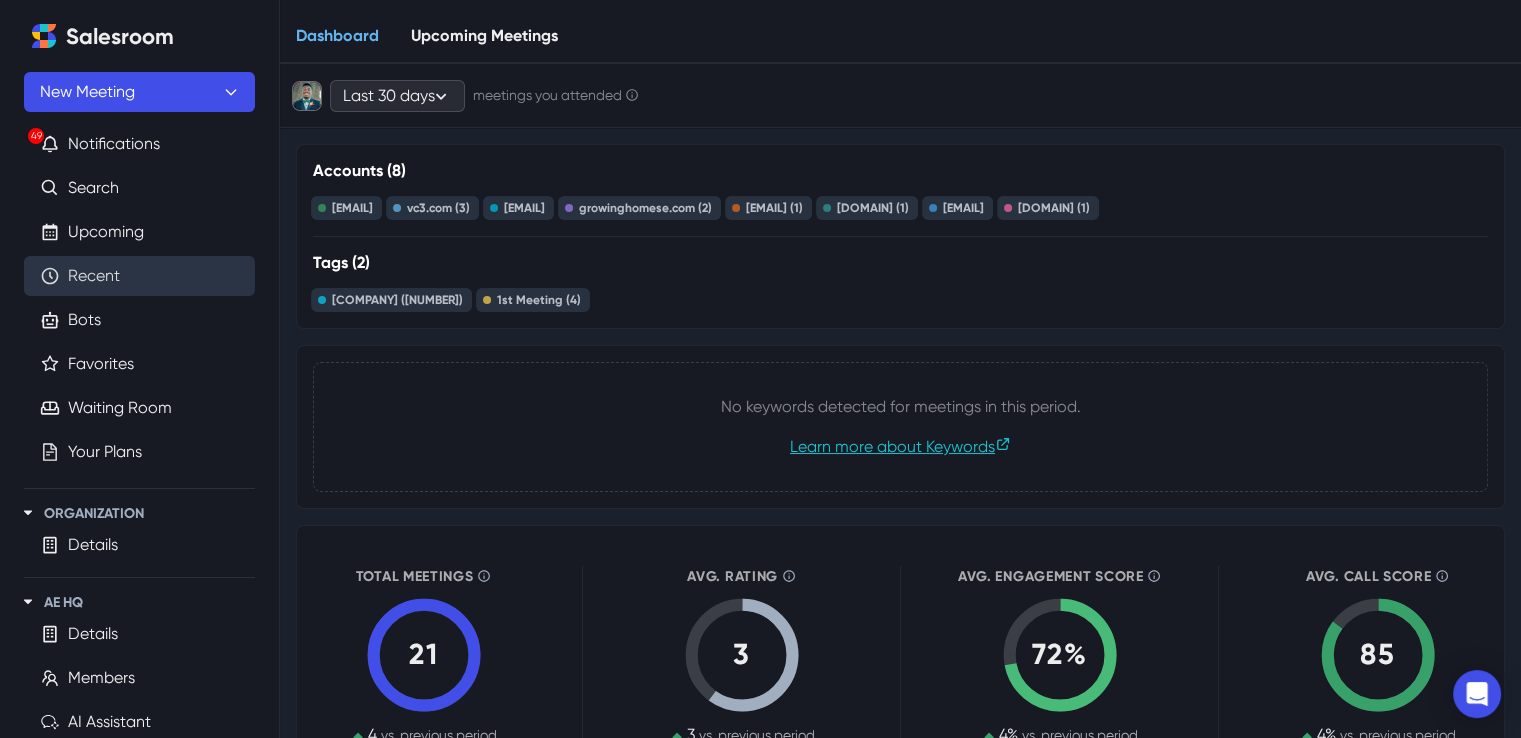 click on "Recent" at bounding box center [94, 276] 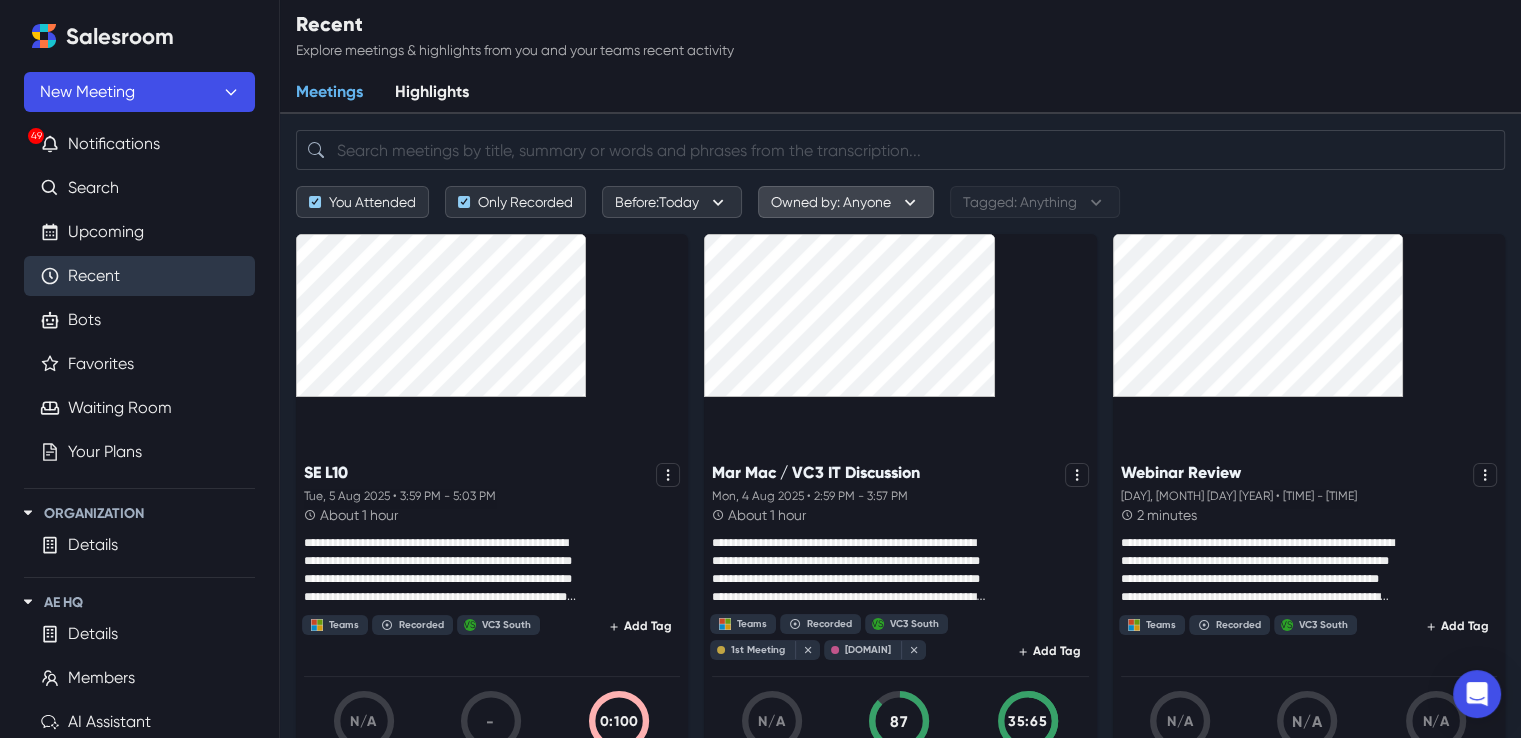 click on "Owned by: Anyone" at bounding box center [846, 202] 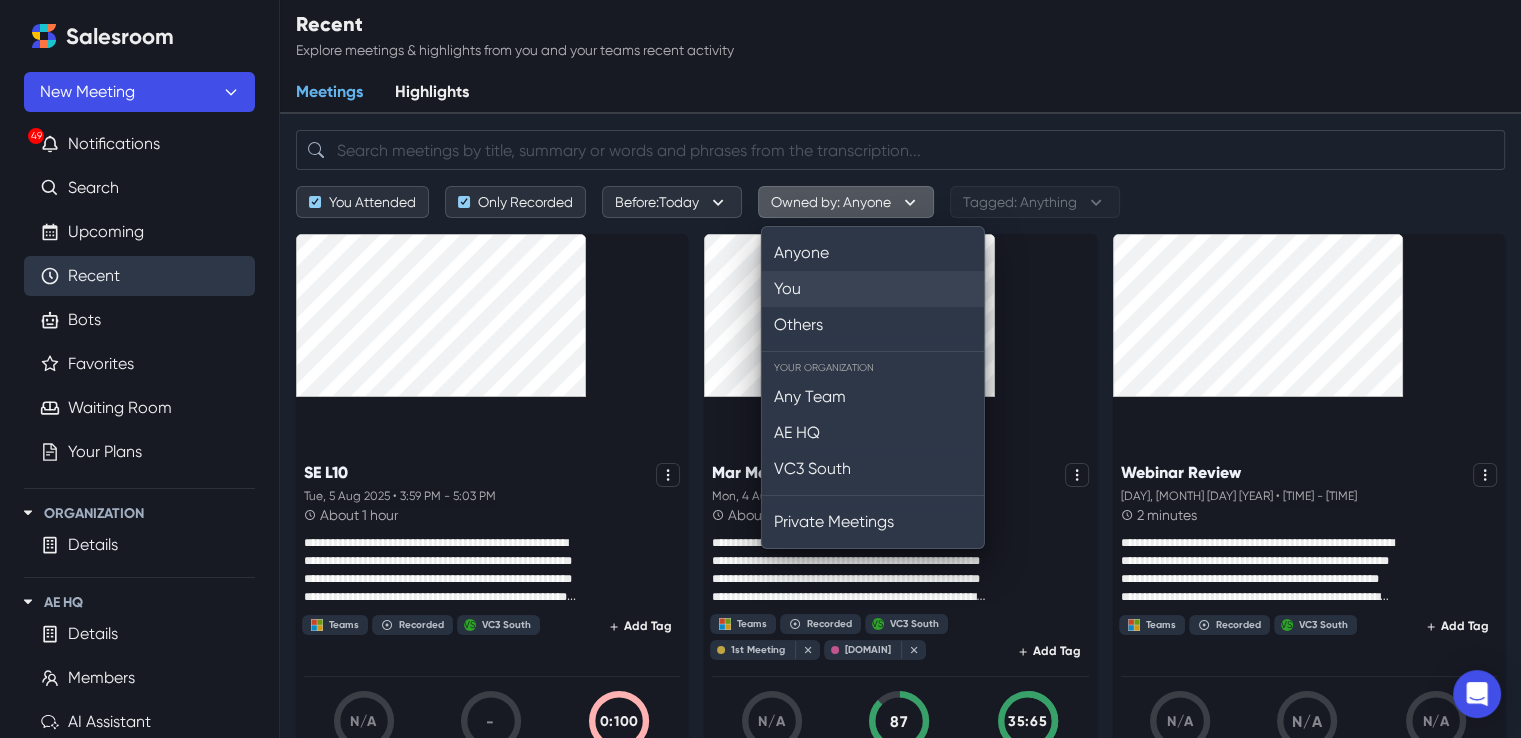 click on "You" at bounding box center (873, 289) 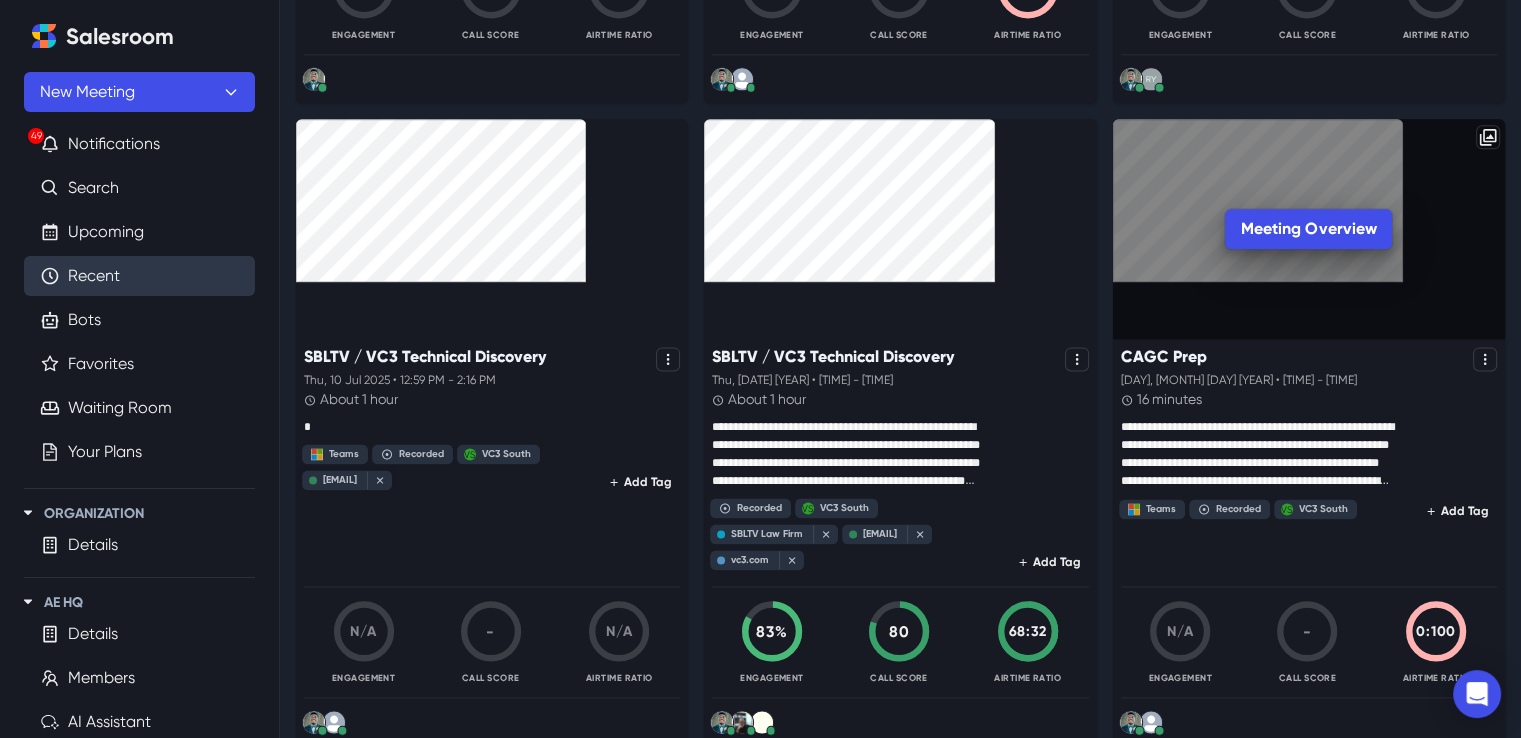 scroll, scrollTop: 2588, scrollLeft: 0, axis: vertical 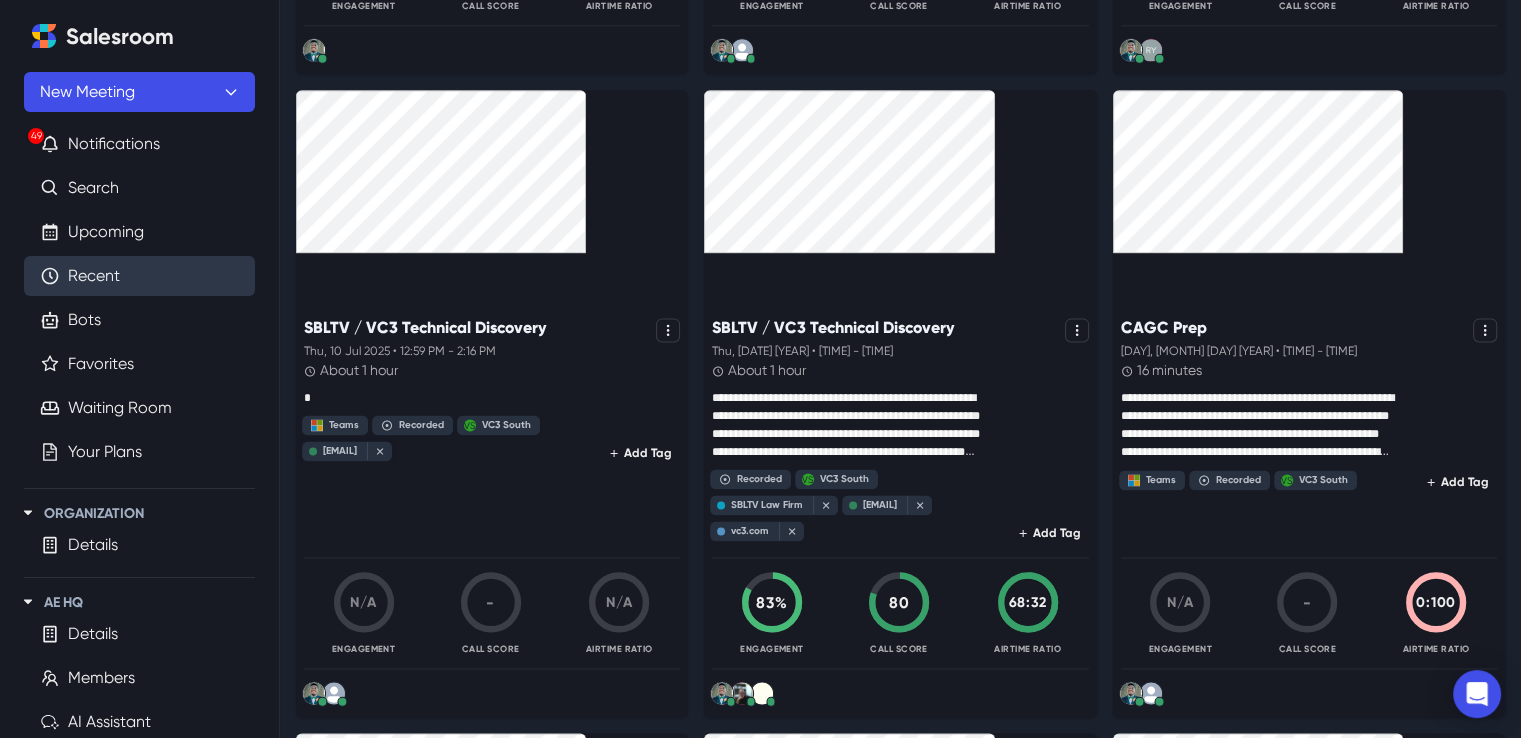 click at bounding box center [364, 2006] 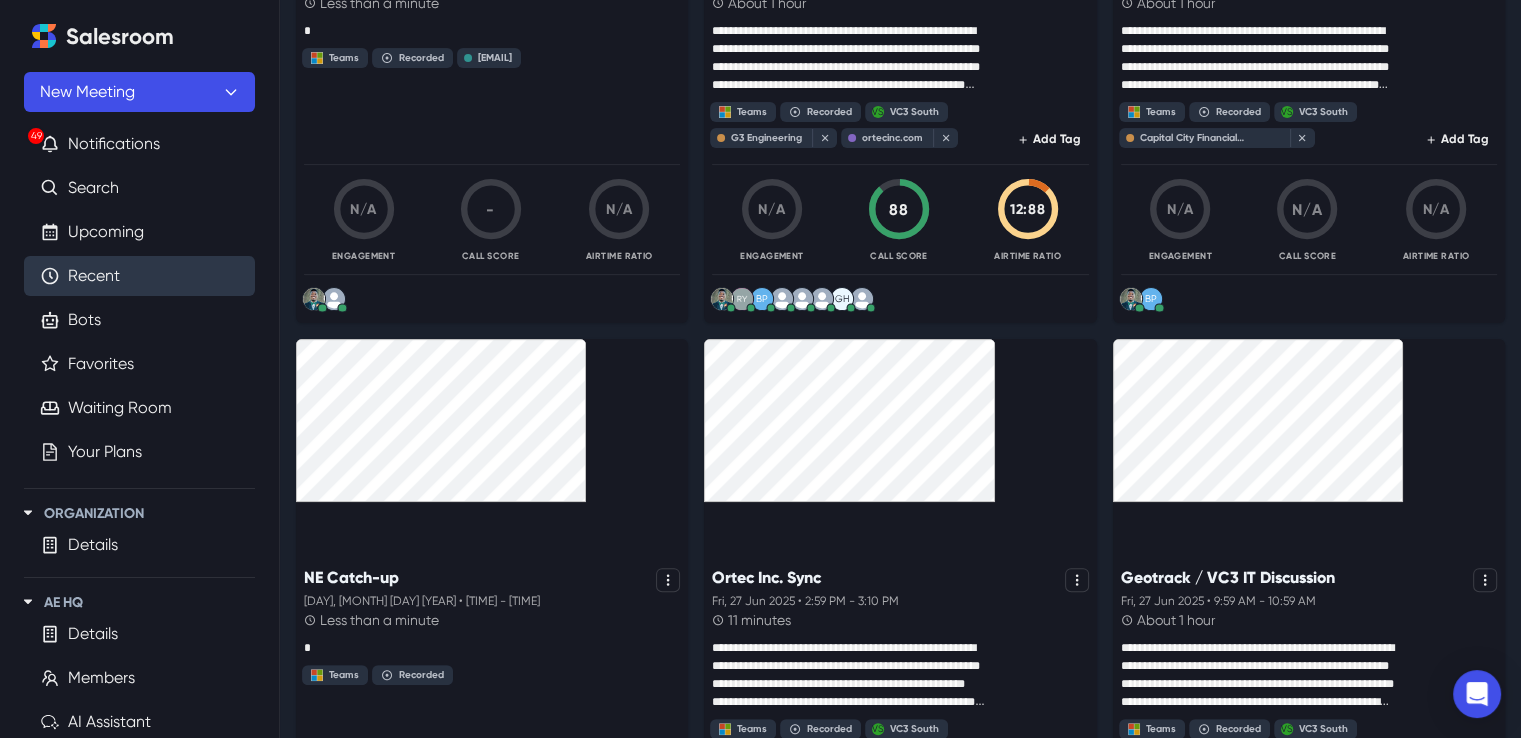 scroll, scrollTop: 600, scrollLeft: 0, axis: vertical 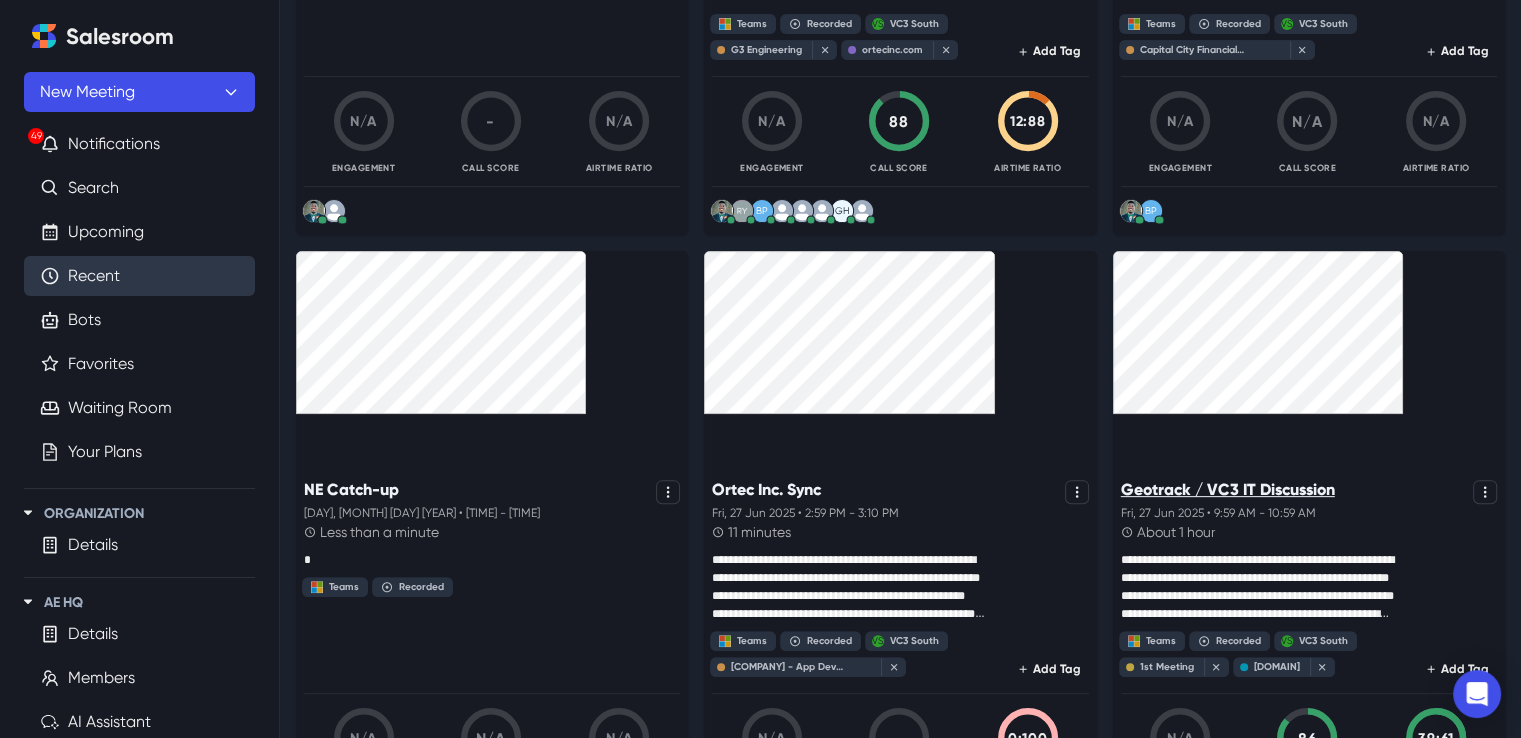 click on "Geotrack / VC3 IT Discussion" at bounding box center [1228, 489] 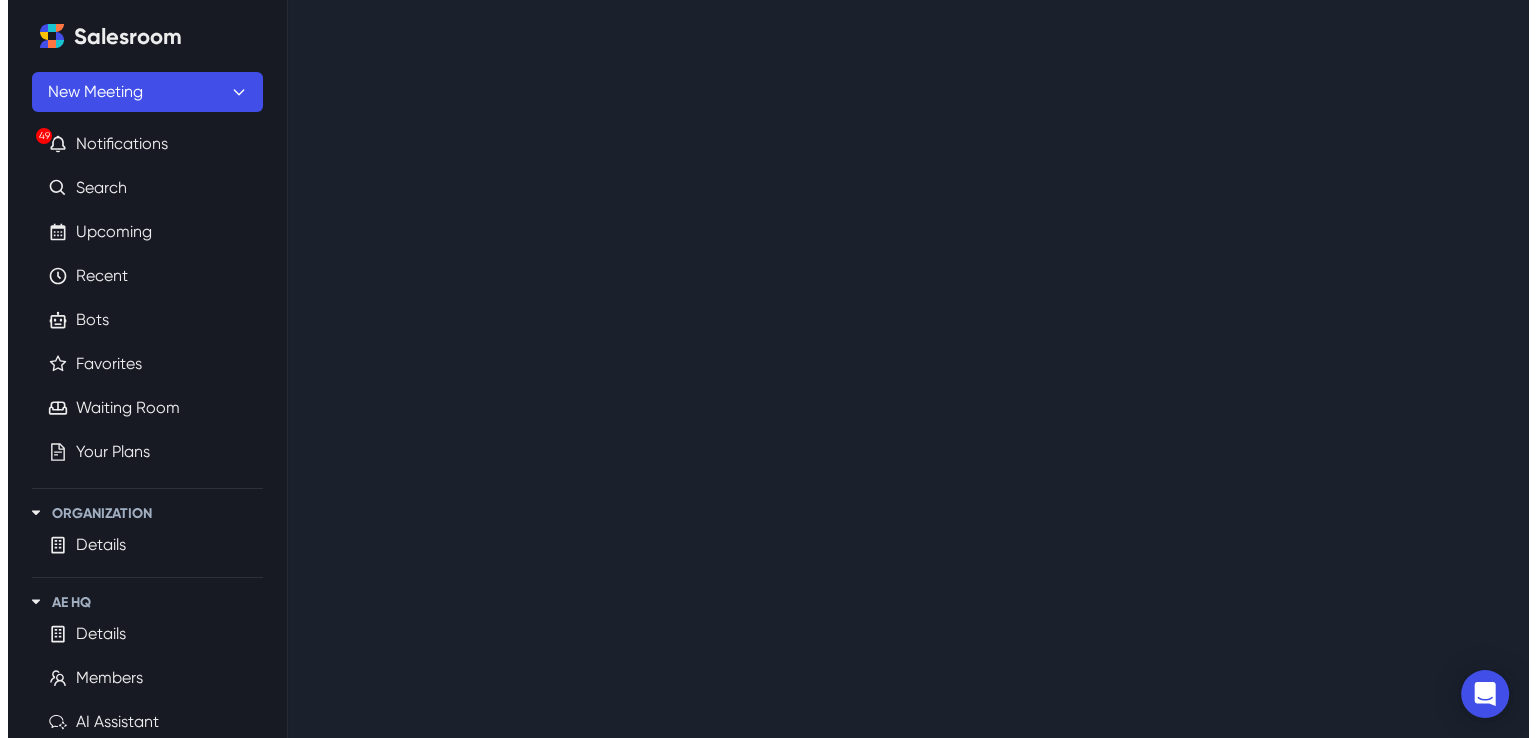 scroll, scrollTop: 0, scrollLeft: 0, axis: both 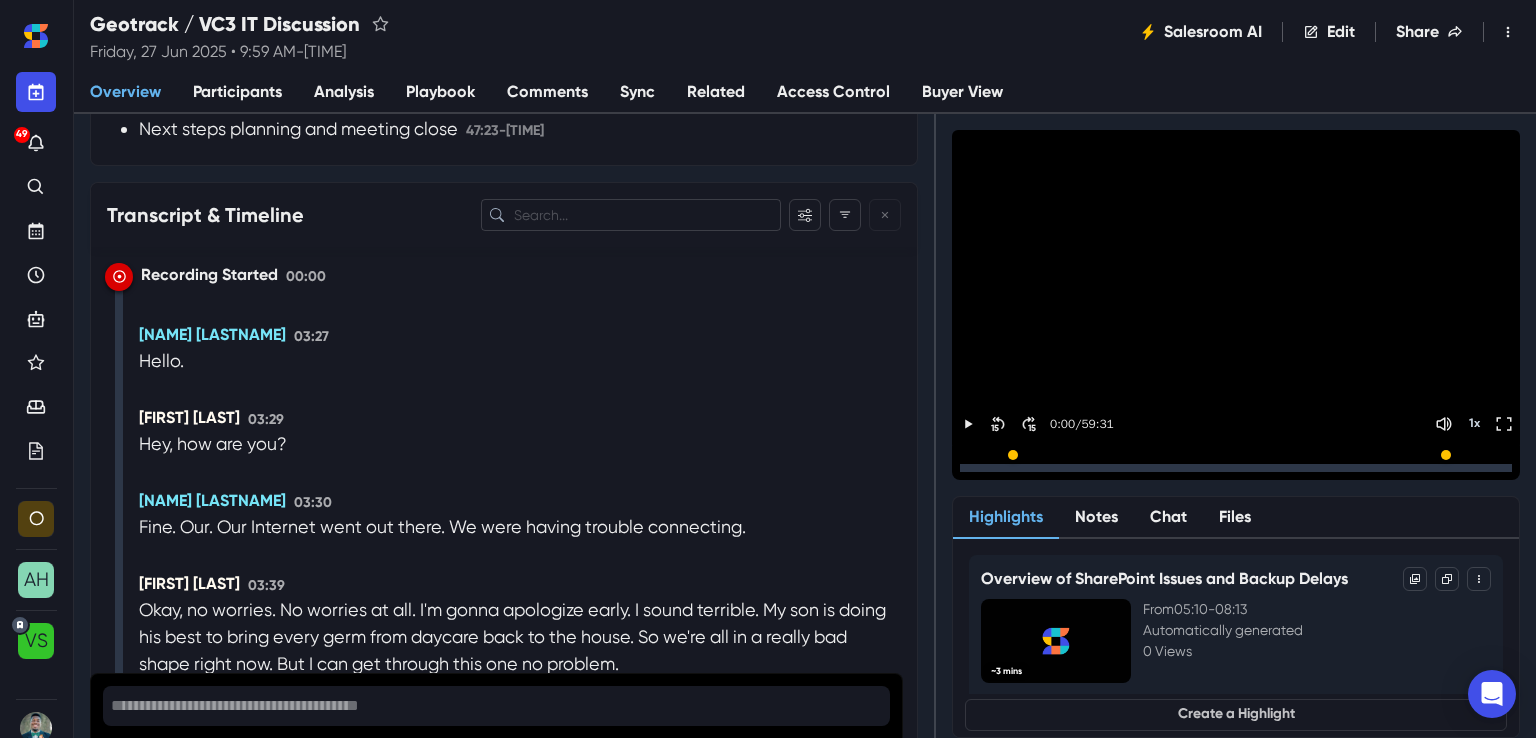 drag, startPoint x: 165, startPoint y: 302, endPoint x: 646, endPoint y: 274, distance: 481.81427 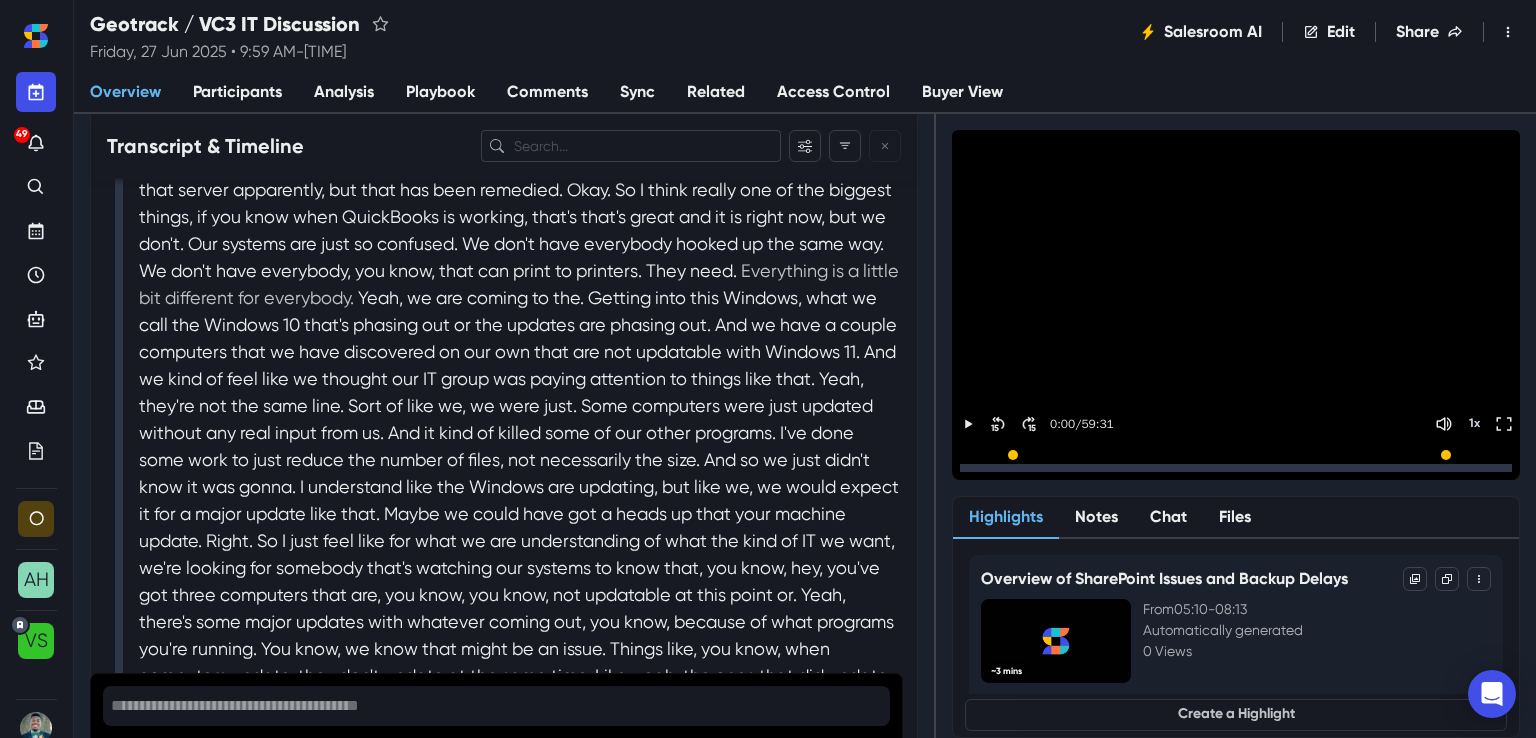 scroll, scrollTop: 4900, scrollLeft: 0, axis: vertical 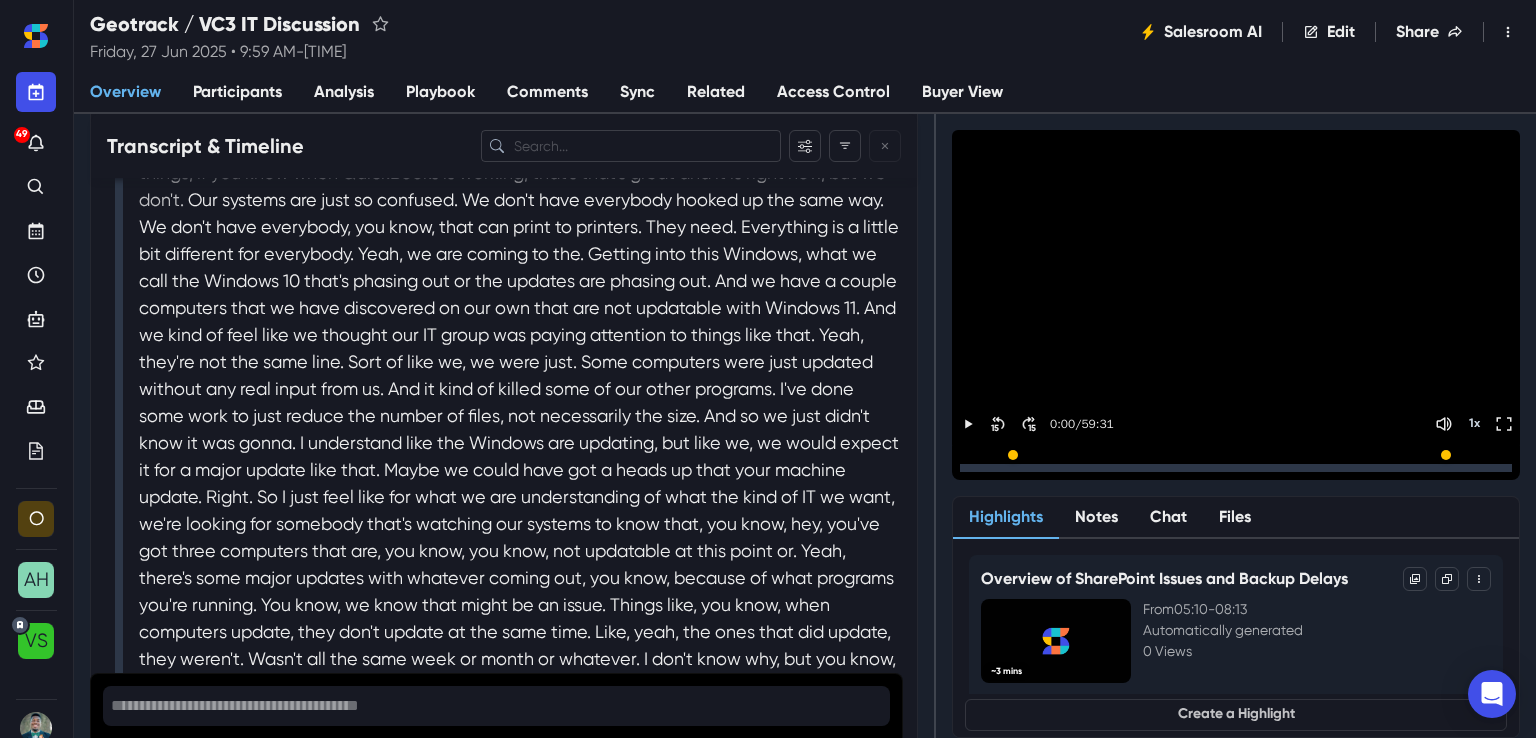 drag, startPoint x: 144, startPoint y: 231, endPoint x: 264, endPoint y: 335, distance: 158.79547 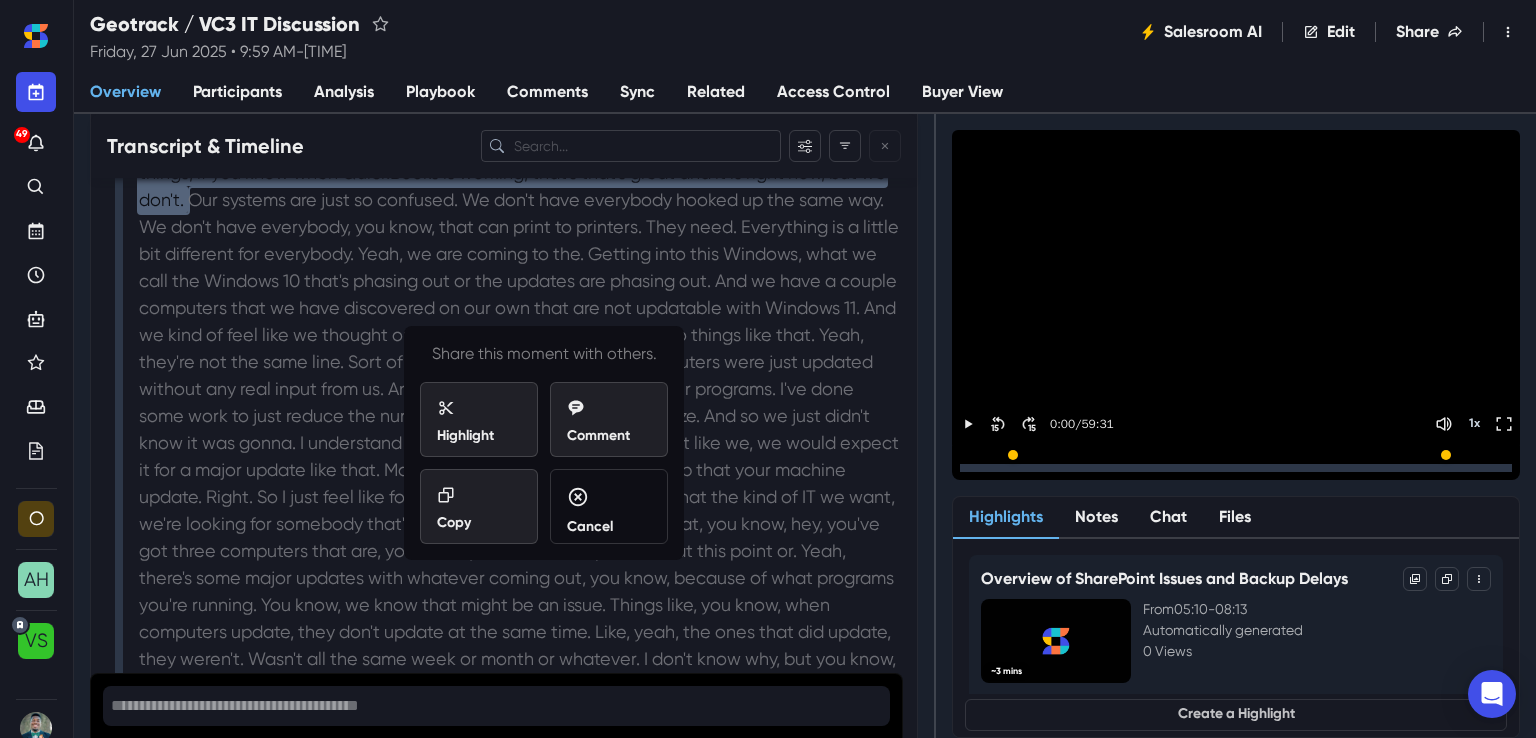 click on "[NAME] [LASTNAME] [TIME]" at bounding box center (520, 39) 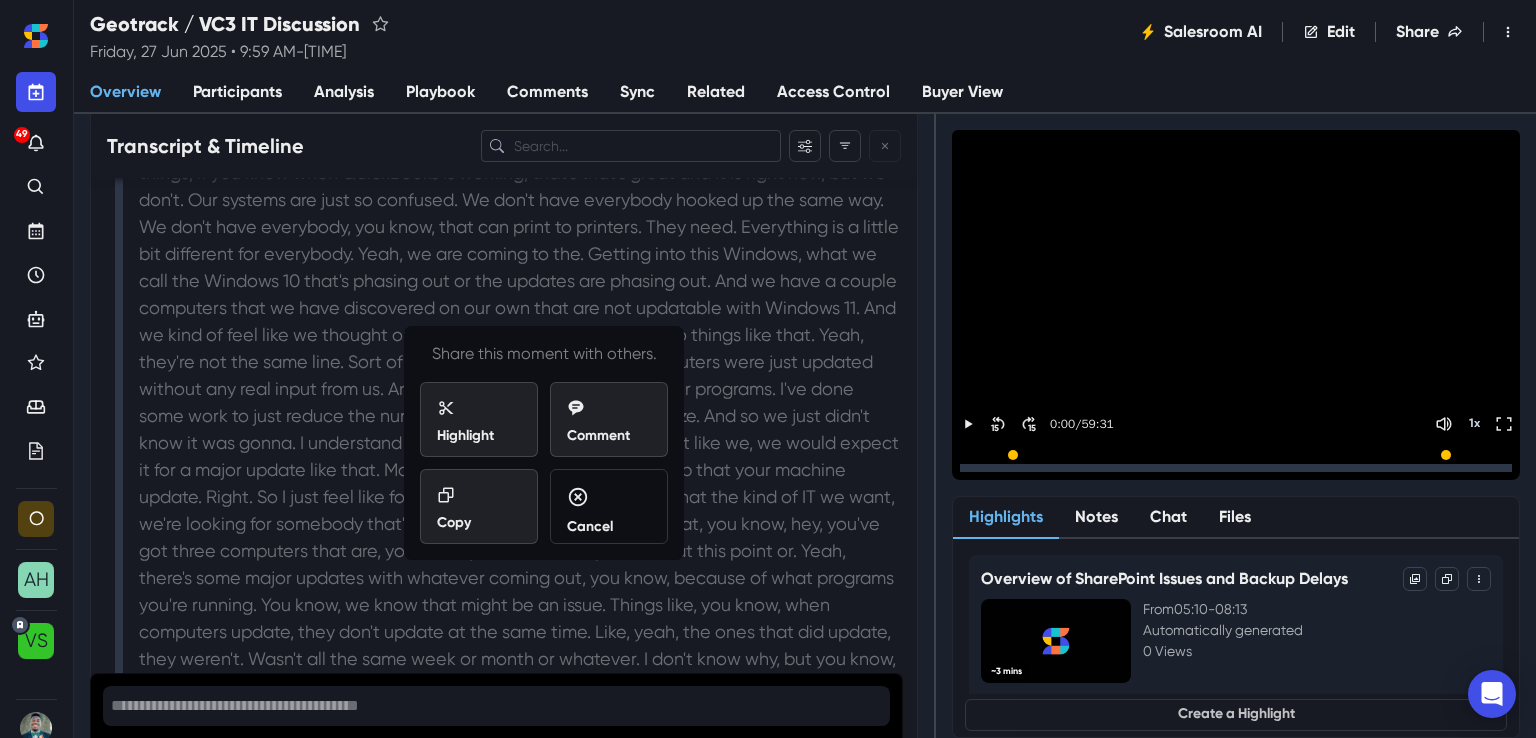 click on "Recording Started [TIME] [NAME] [TIME] Hello. [NAME] [TIME] Hey, how are you? [NAME] [TIME] Fine. Our. Our Internet went out there. We were having trouble connecting. [NAME] [TIME] Okay, no worries. No worries at all. I'm gonna apologize early. I sound terrible. My son is doing his best to bring every germ from daycare back to the house. So we're all in a really bad shape right now. But I can get through this one no problem. [NAME] [TIME] Okay. Sorry for you though, that the kids do that to you. [NAME] [TIME] Yeah, yeah, it's, you know, I prefer this week, then we're going out of town next week. So I'm like, okay, let's just get it out of the way, not be on vacation and miserable. So good to see you again. Thanks for taking the time. [NAME] [TIME] Absolutely. This is [NAME] with us today. Hi, [NAME]. [NAME] [TIME] So I will. I guess since we last spoke. So I just kind of catch me up where you guys are right now." at bounding box center (520, 8789) 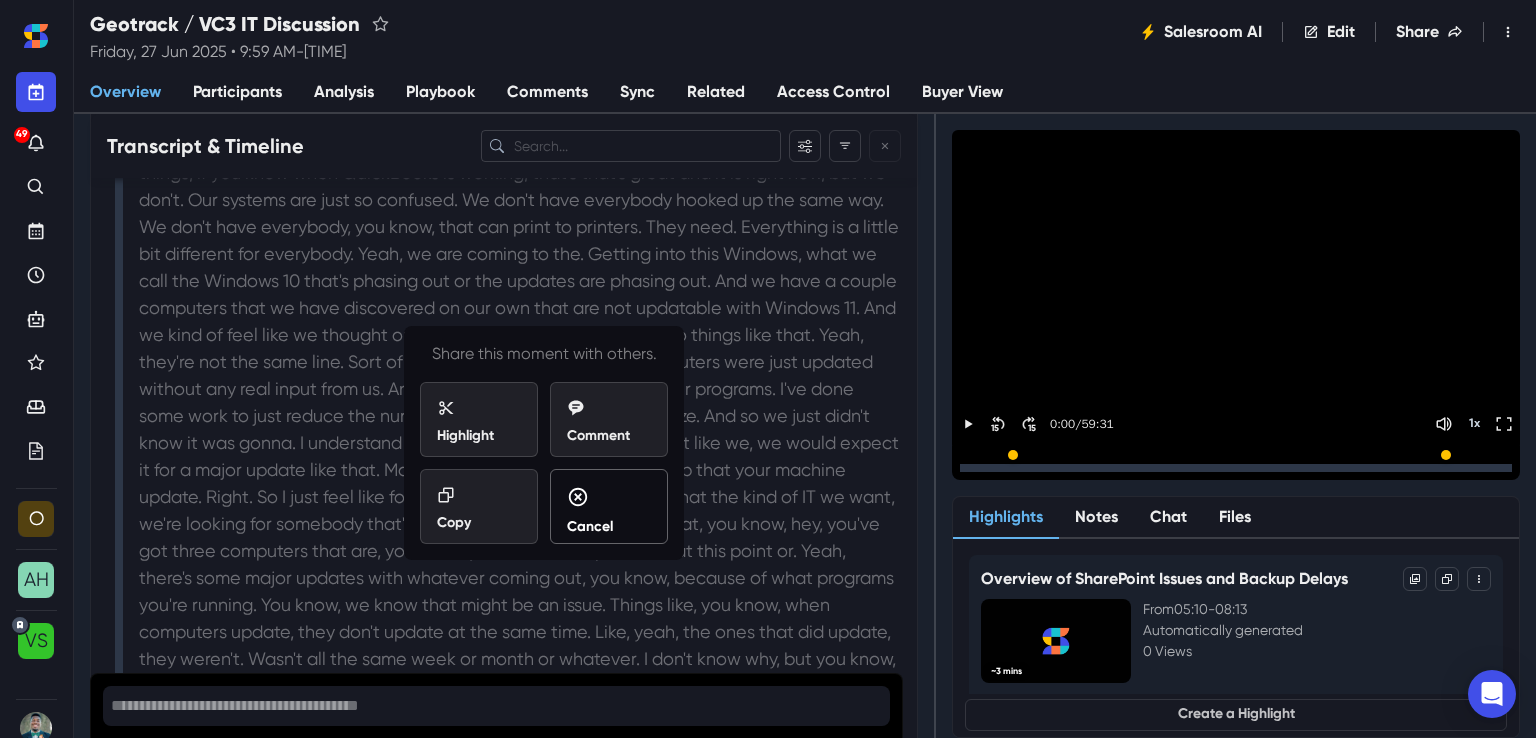 click on "Cancel" at bounding box center (609, 511) 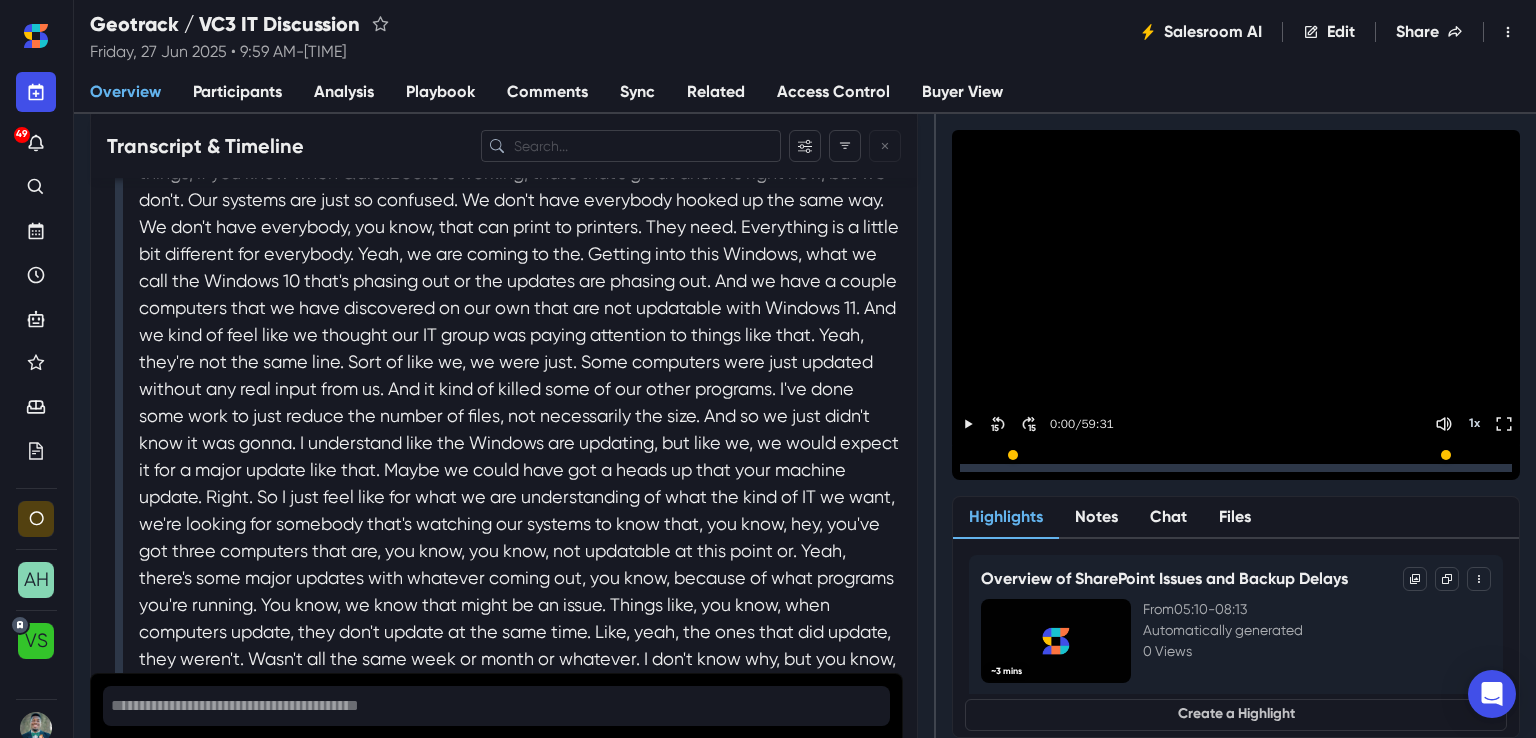 click on "[NAME] [LASTNAME] [TIME]" at bounding box center [520, 39] 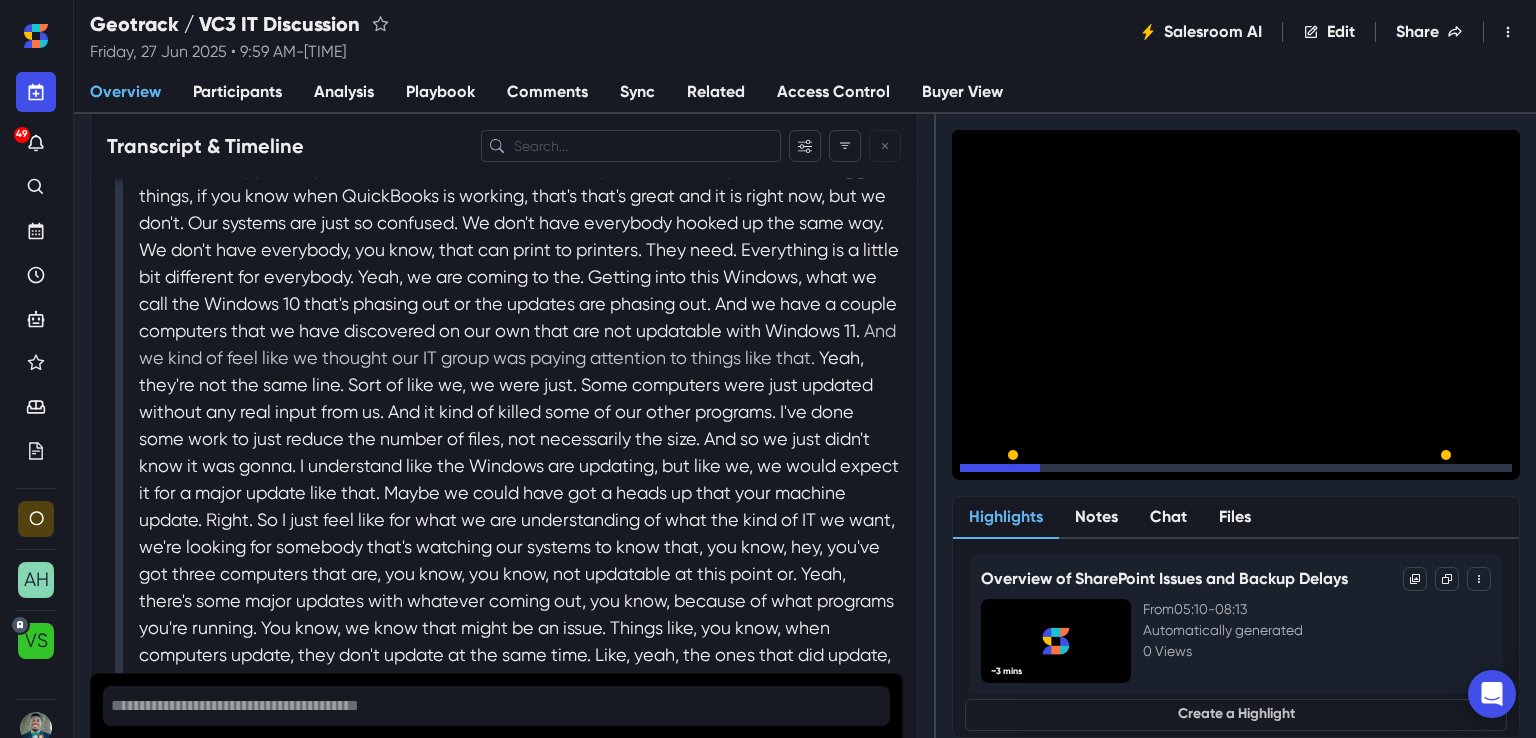 scroll, scrollTop: 5047, scrollLeft: 0, axis: vertical 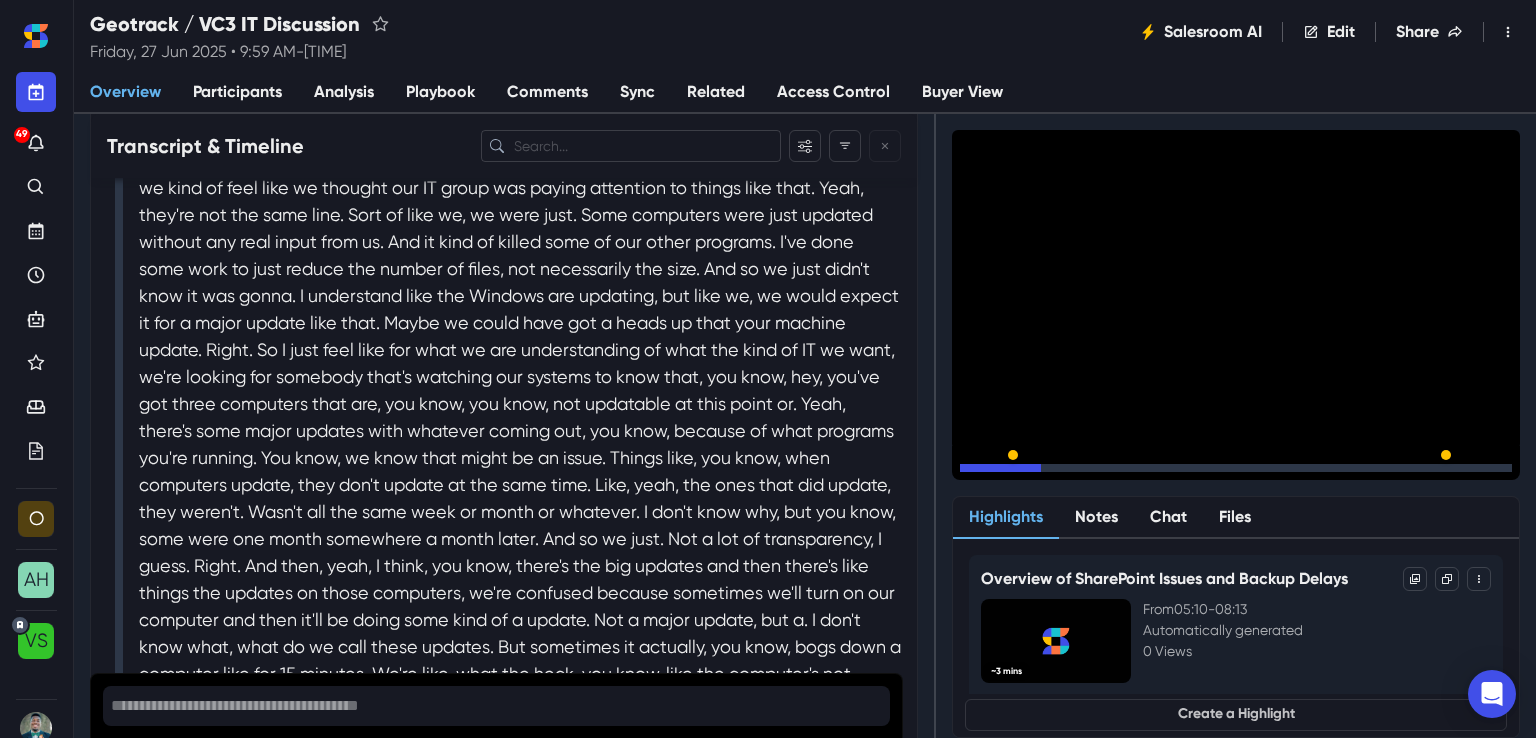 click on "Transcript & Timeline Recording Started 00:00 [FIRST] [LAST] 03:27 Hello.   [FIRST] [LAST] 03:29 Hey, how are you?   [FIRST] [LAST] 03:30 Fine.   Our.   Our Internet went out there.   We were having trouble connecting.   [FIRST] [LAST] 03:39 Okay, no worries.   No worries at all.   I'm gonna apologize early.   I sound terrible.   My son is doing his best to bring every germ from daycare back to the house.   So we're all in a really bad shape right now.   But I can get through this one no problem.   [FIRST] [LAST] 03:55 Okay.   Sorry for you though, that the kids do that to you.   [FIRST] [LAST] 03:59 Yeah, yeah, it's, you know, I prefer this week, then we're going out of town next week.   So I'm like, okay, let's just get it out of the way, not be on vacation and miserable.   So good to see you again.   Thanks for taking the time.   [FIRST] [LAST] 04:13 Absolutely.   This is [FIRST] with us today.   Hi, [FIRST].   [FIRST] [LAST] 04:19 So I will.     I guess since we last spoke.       Just a little bit of background." at bounding box center (504, 8610) 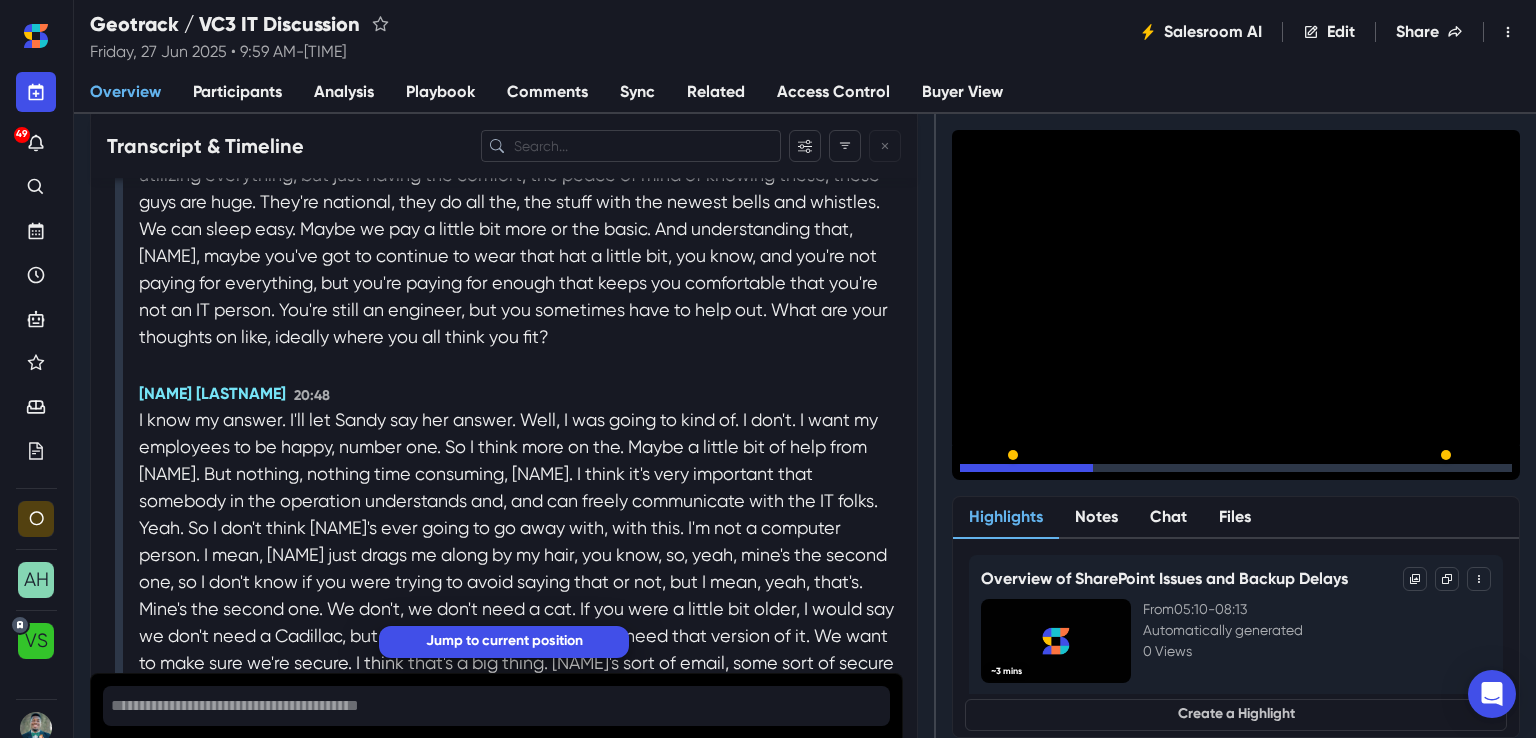 scroll, scrollTop: 8741, scrollLeft: 0, axis: vertical 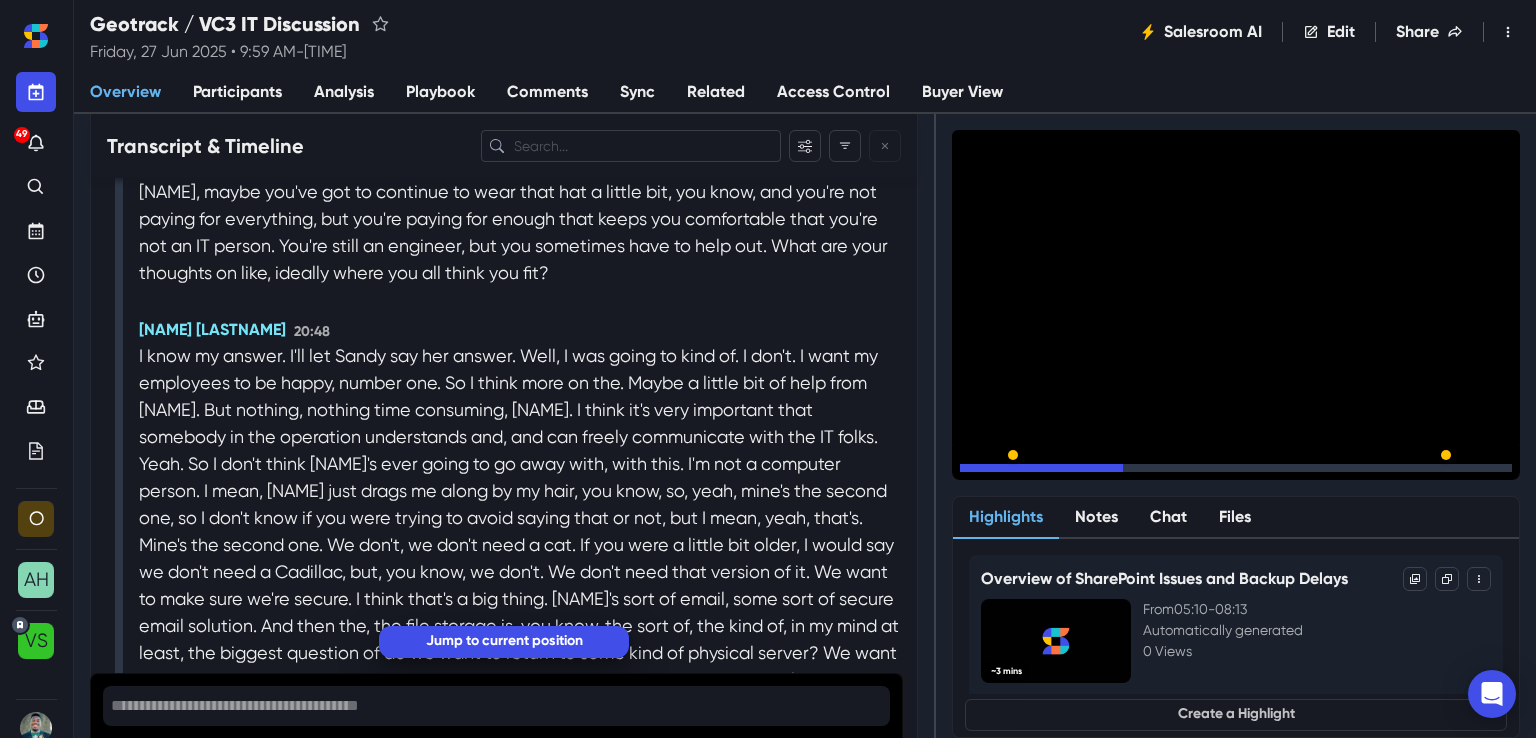 click 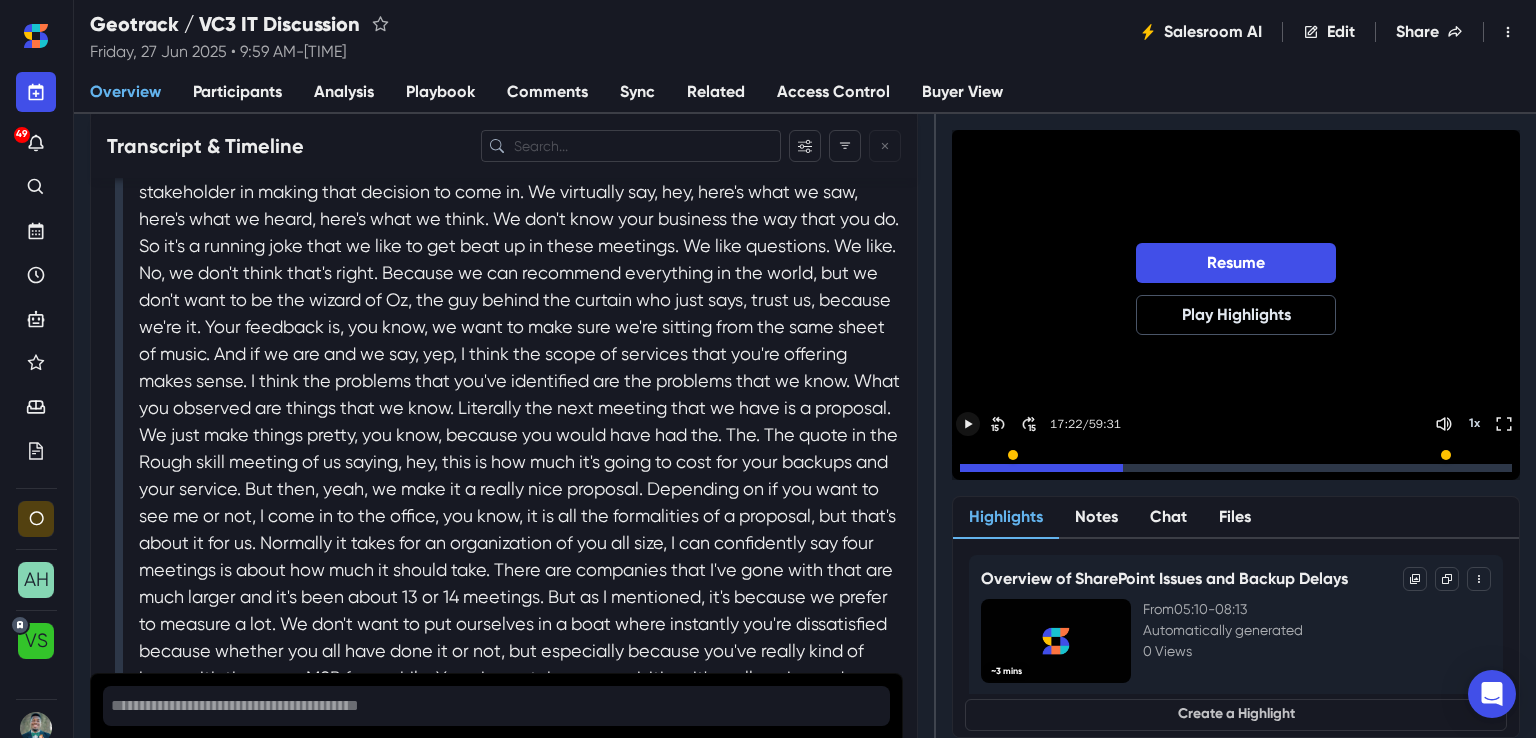scroll, scrollTop: 17141, scrollLeft: 0, axis: vertical 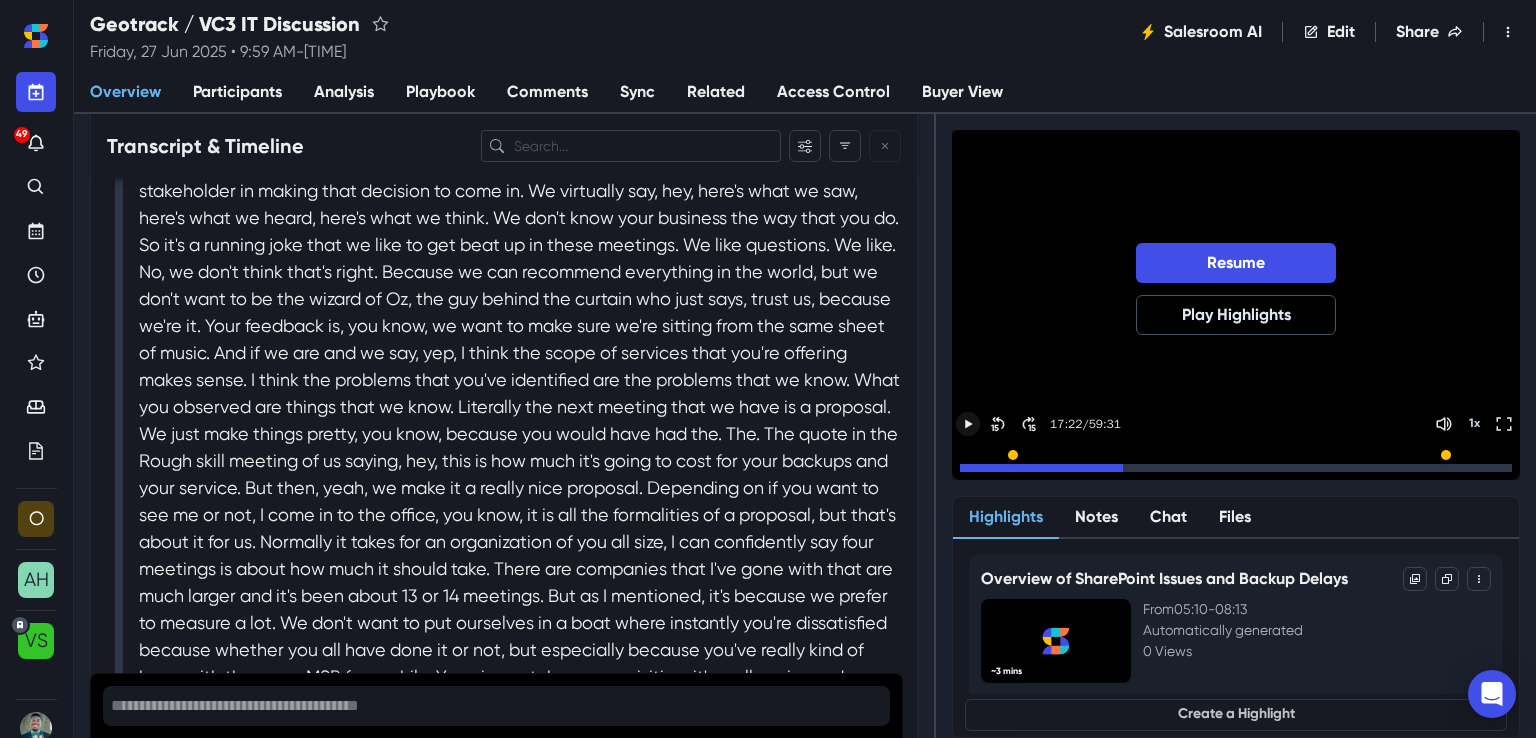 click 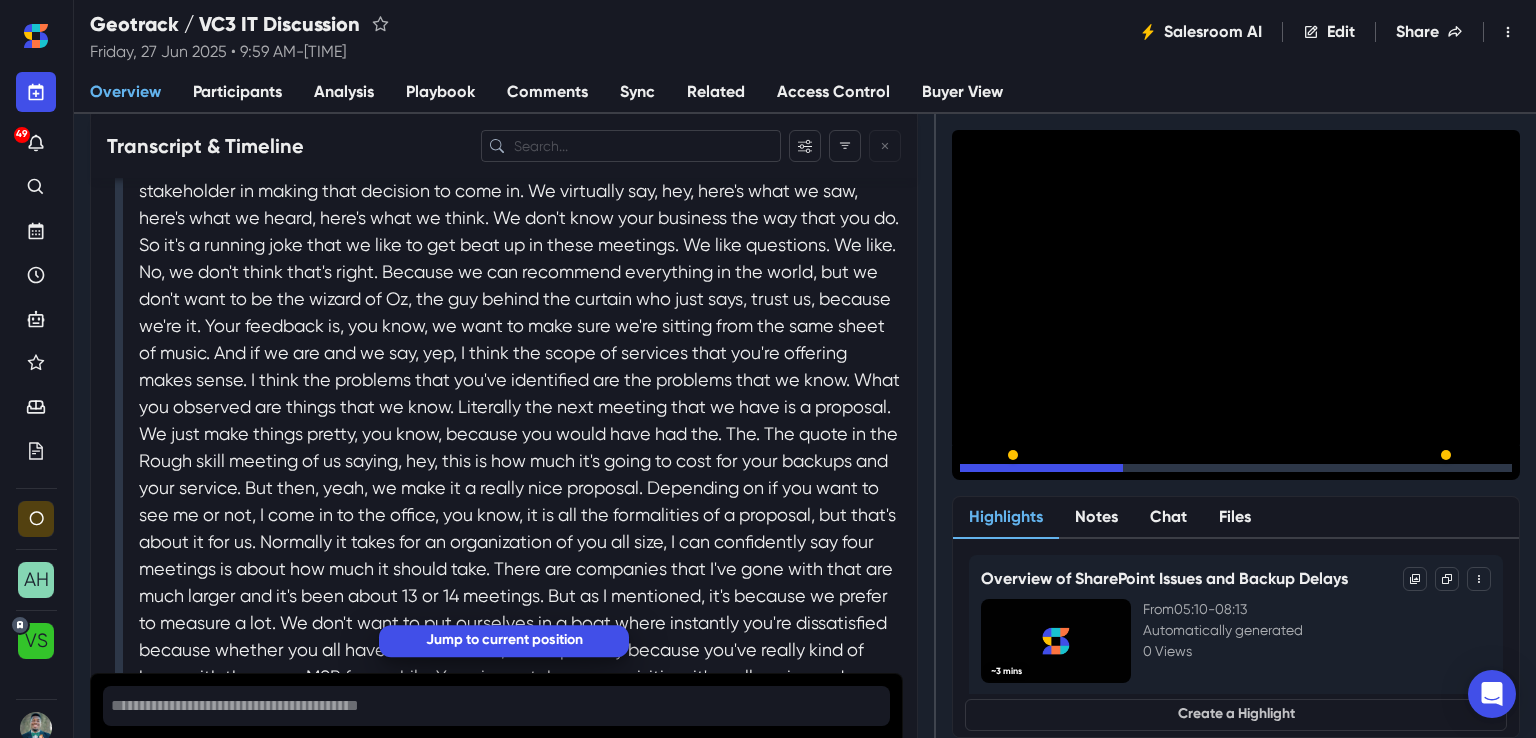 type 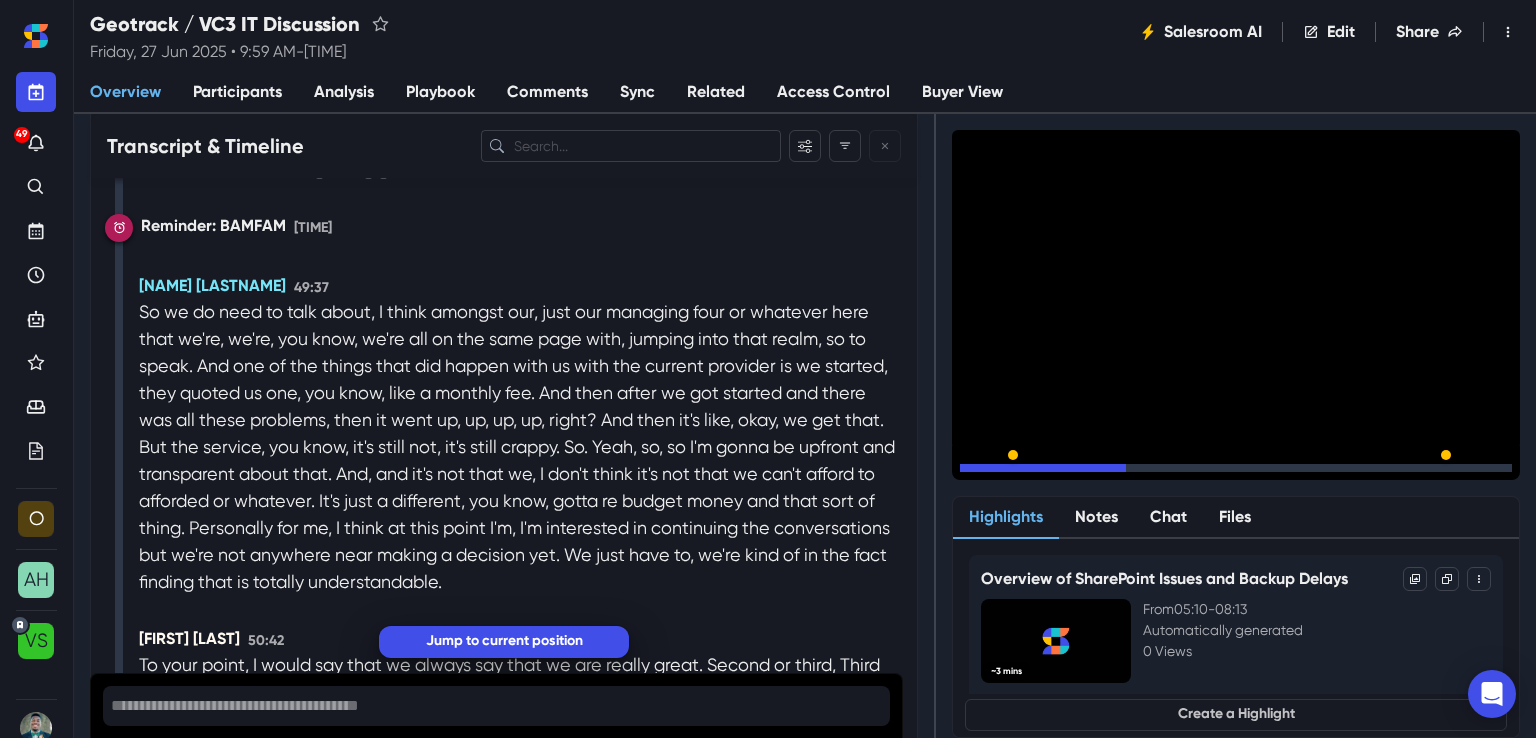 scroll, scrollTop: 19841, scrollLeft: 0, axis: vertical 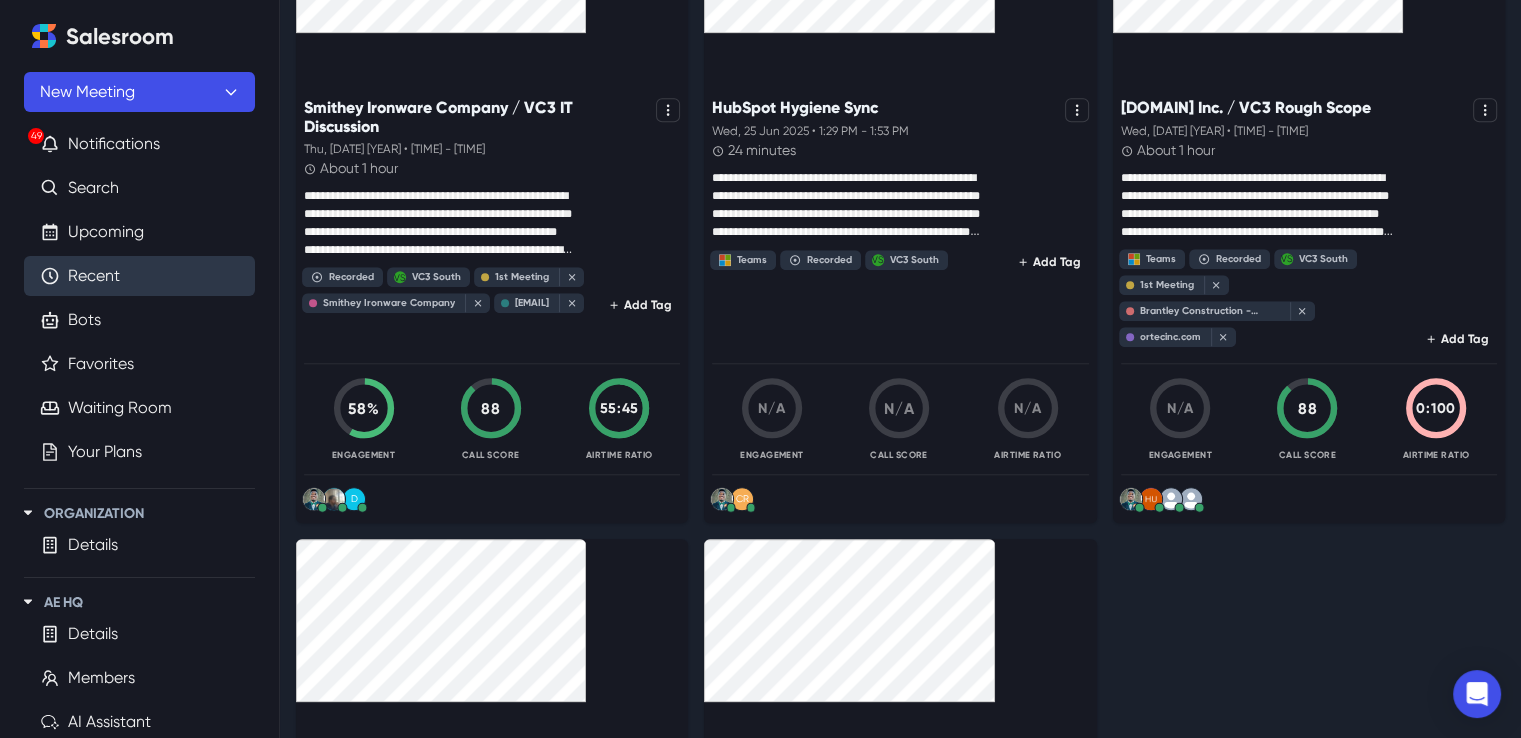 click 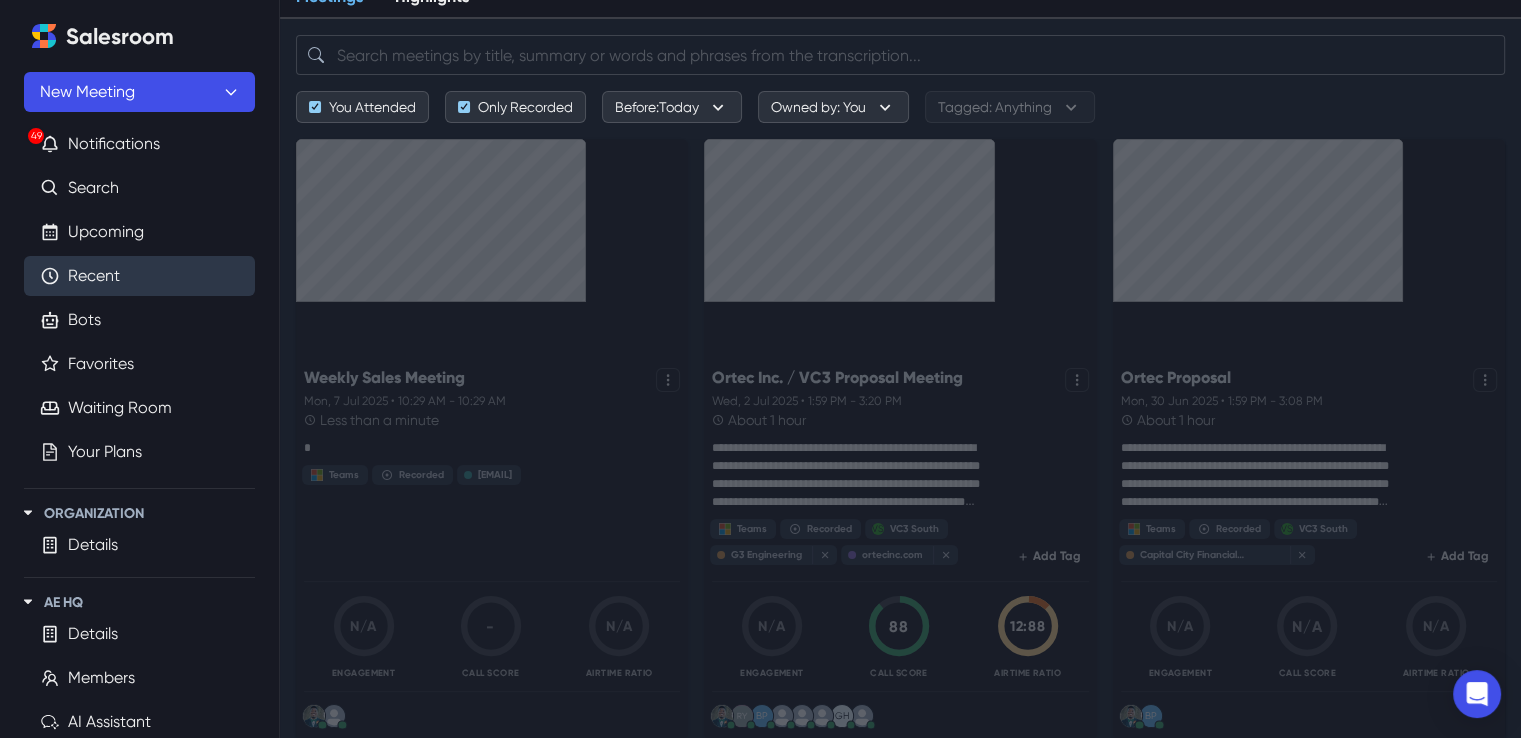 scroll, scrollTop: 100, scrollLeft: 0, axis: vertical 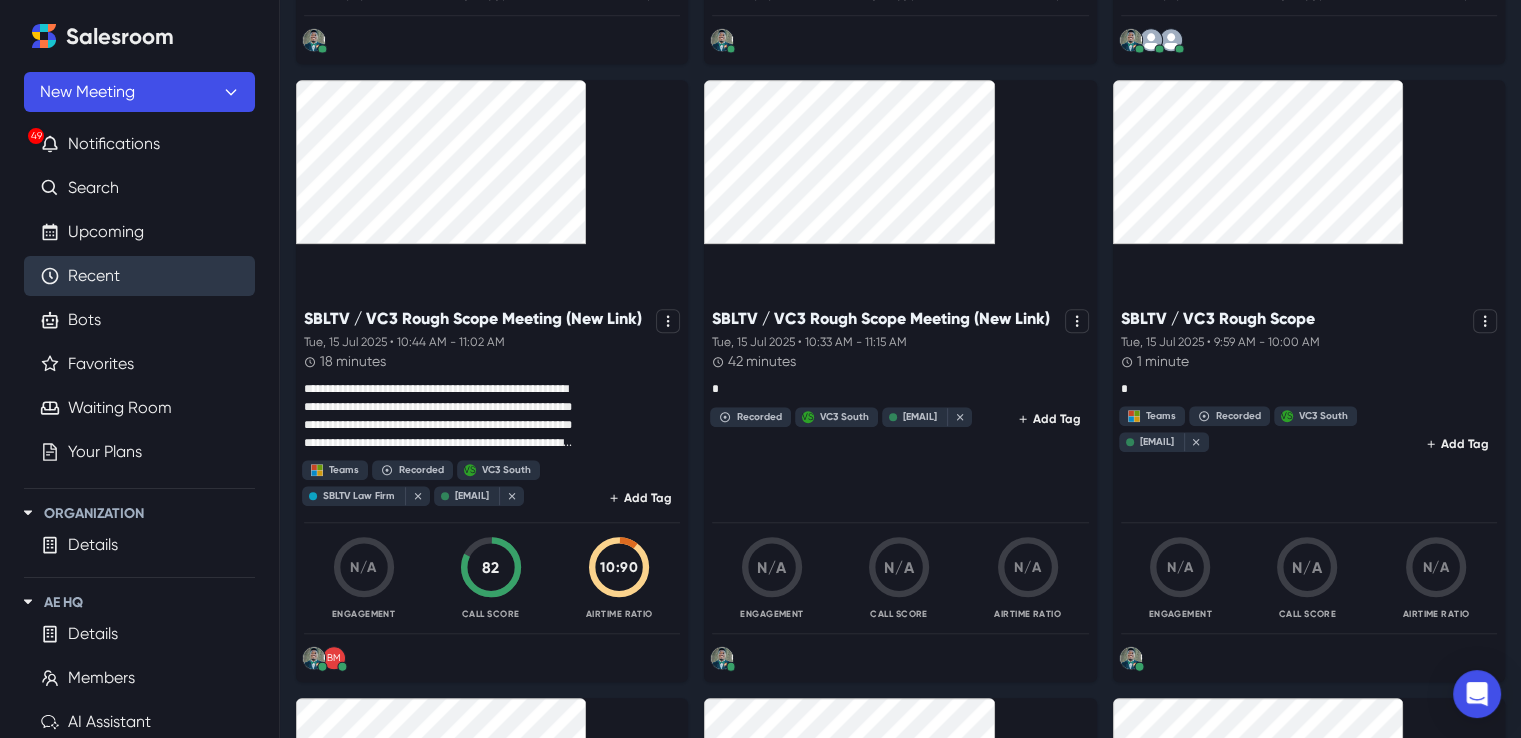 click on "[COMPANY] / [SERVICE] [TOPIC]" at bounding box center [422, 935] 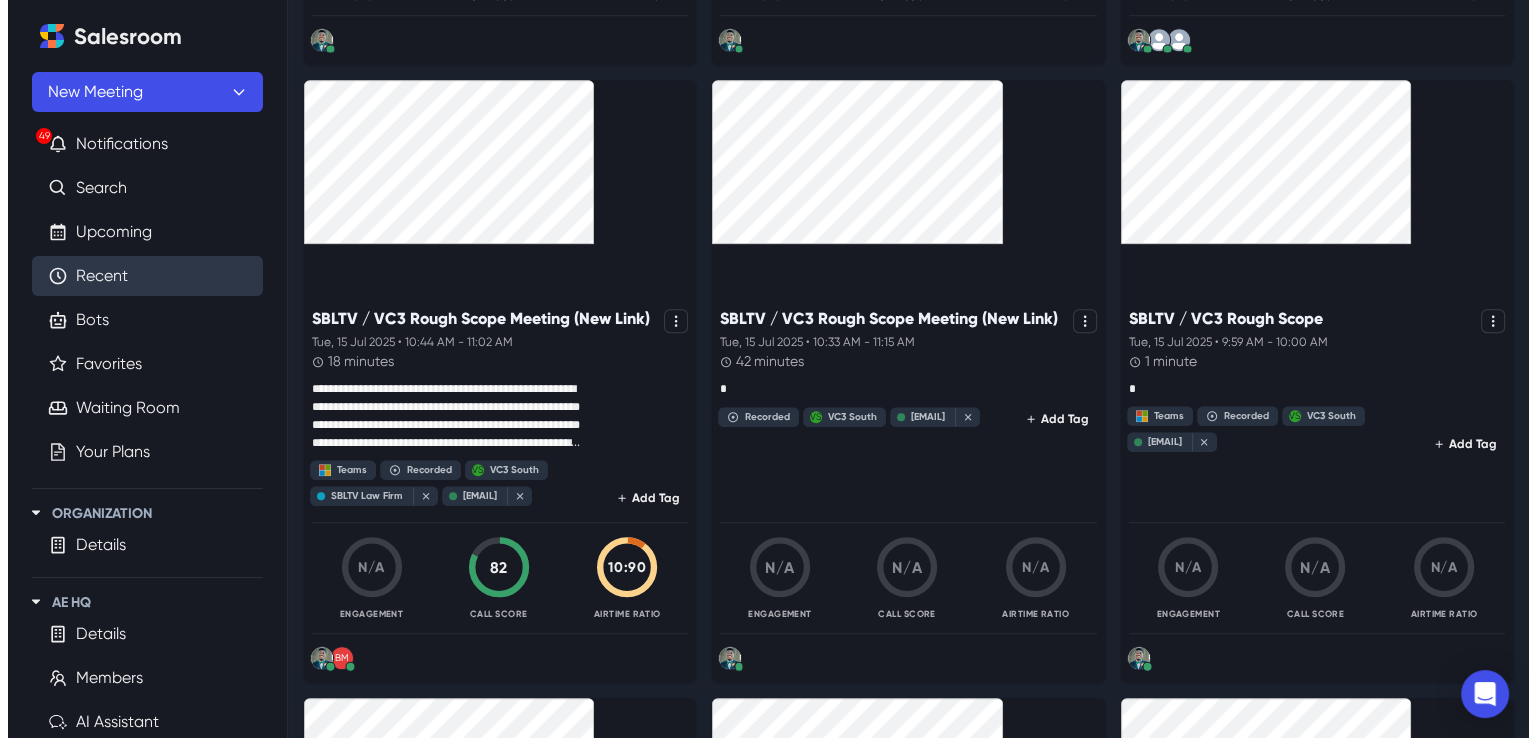 scroll, scrollTop: 0, scrollLeft: 0, axis: both 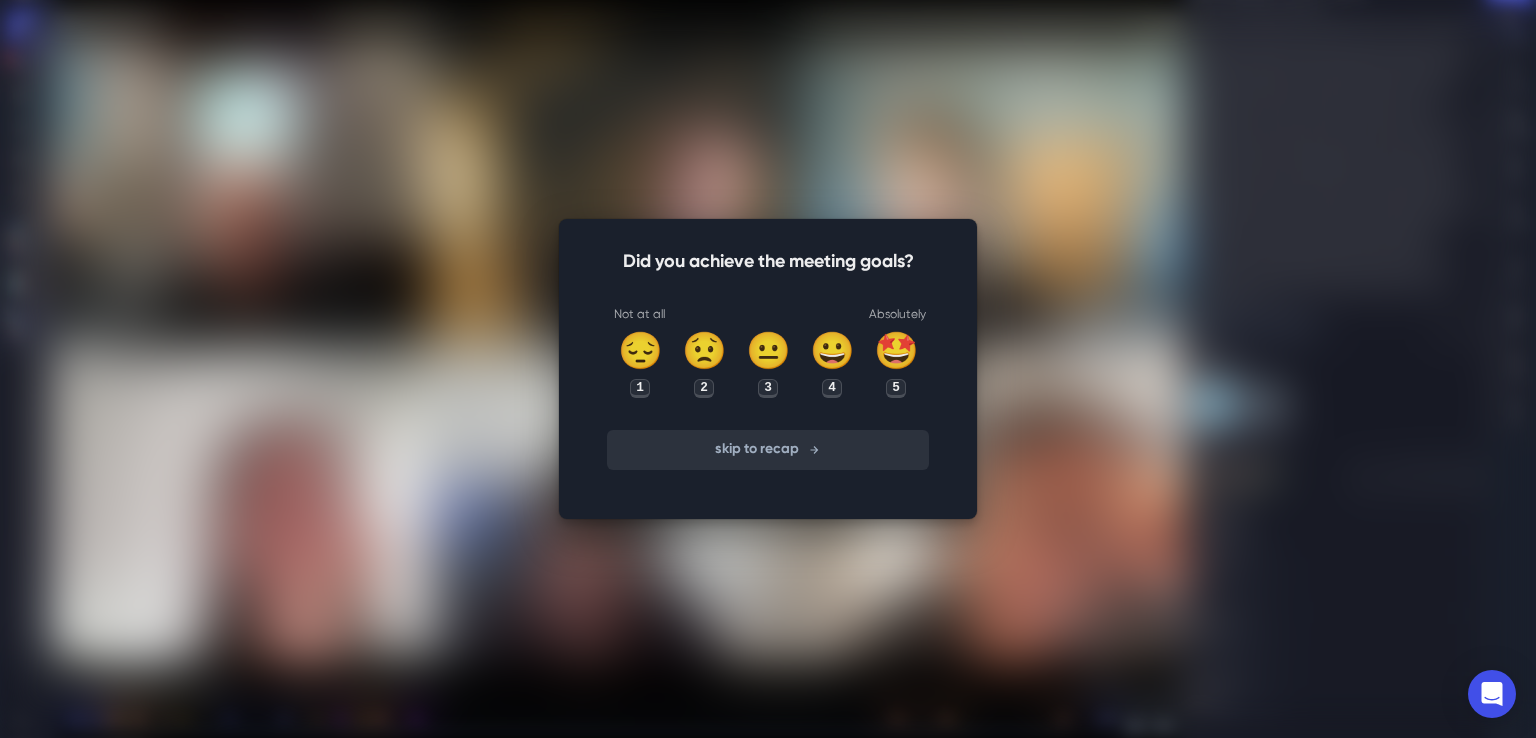 click on "skip to recap" at bounding box center [768, 450] 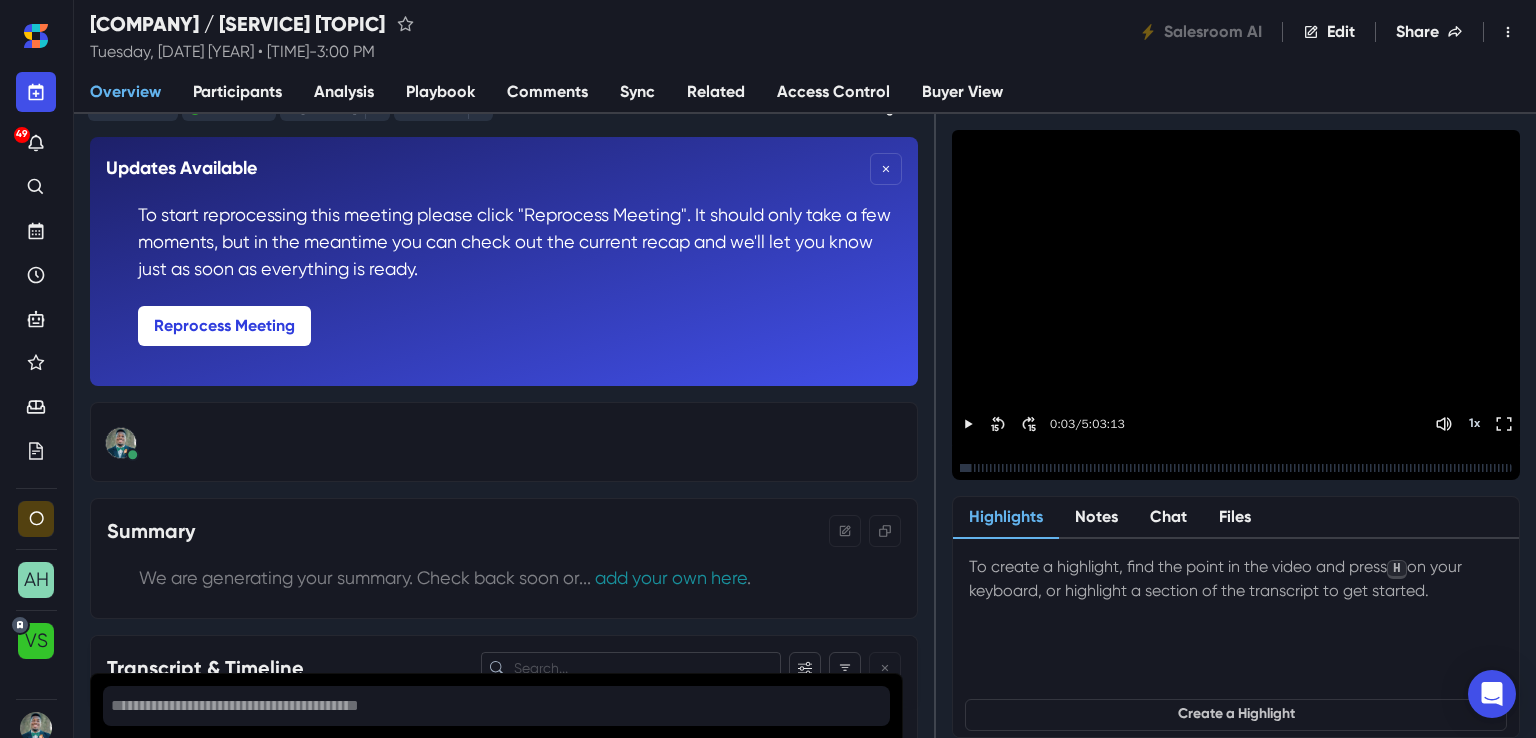 scroll, scrollTop: 0, scrollLeft: 0, axis: both 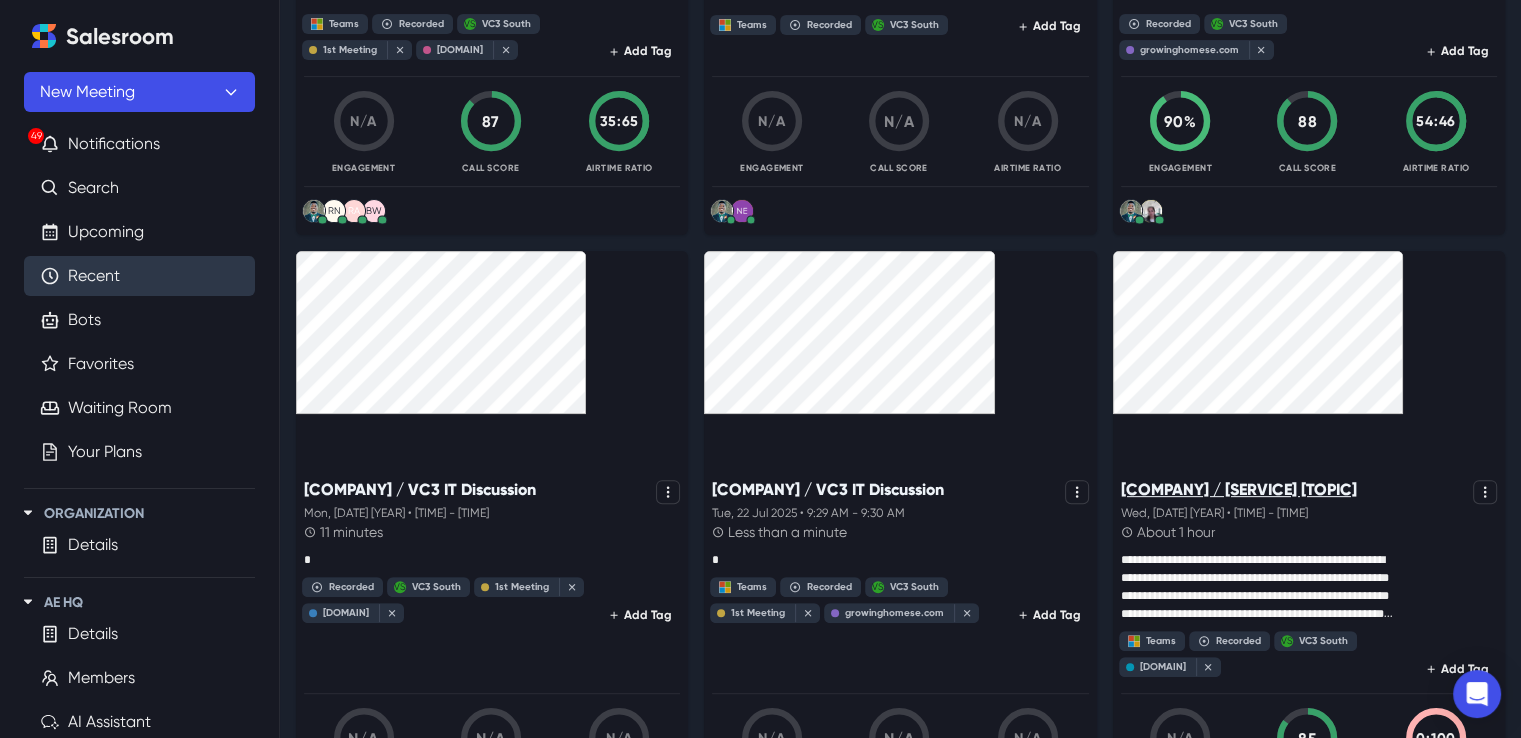 click on "[COMPANY] / [SERVICE] [TOPIC]" at bounding box center (1239, 489) 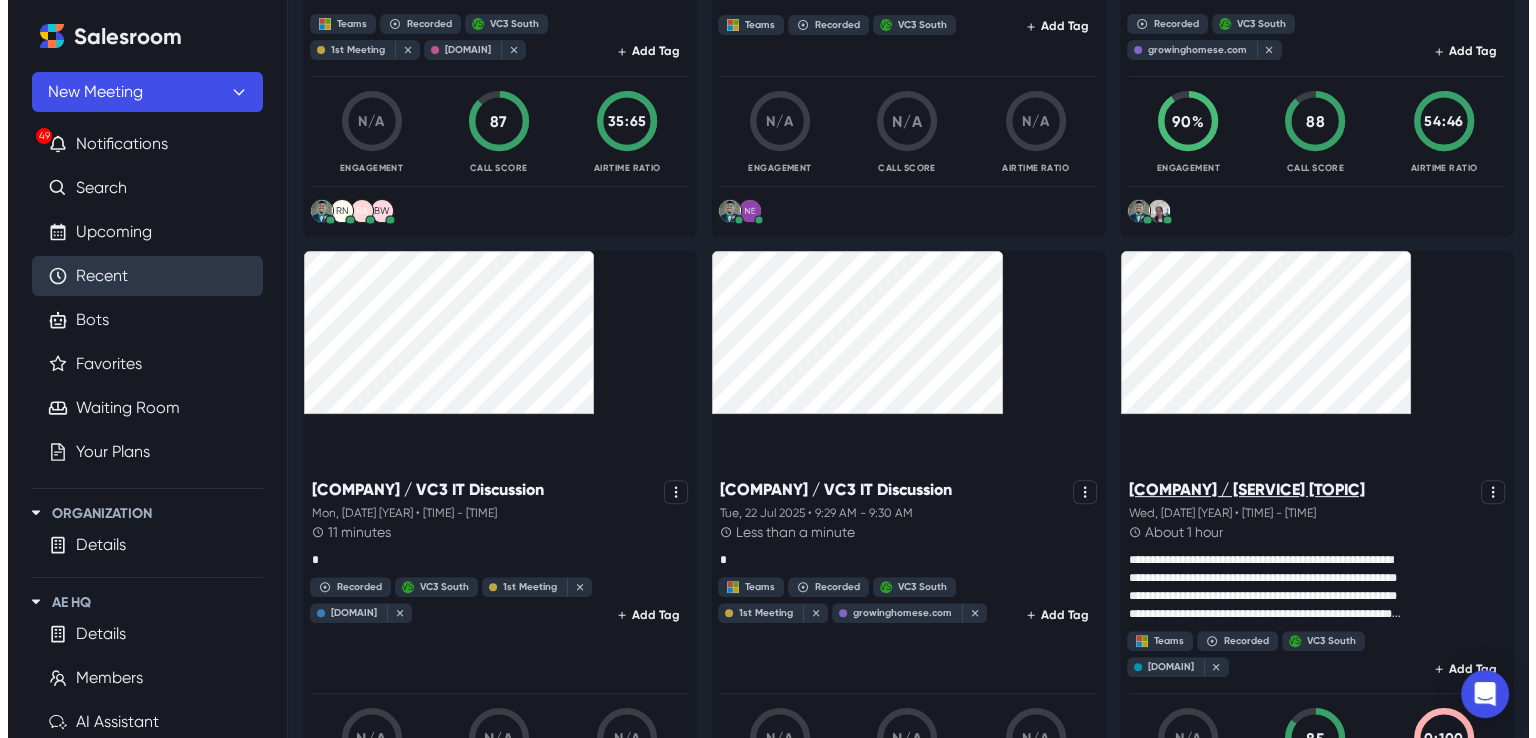 scroll, scrollTop: 0, scrollLeft: 0, axis: both 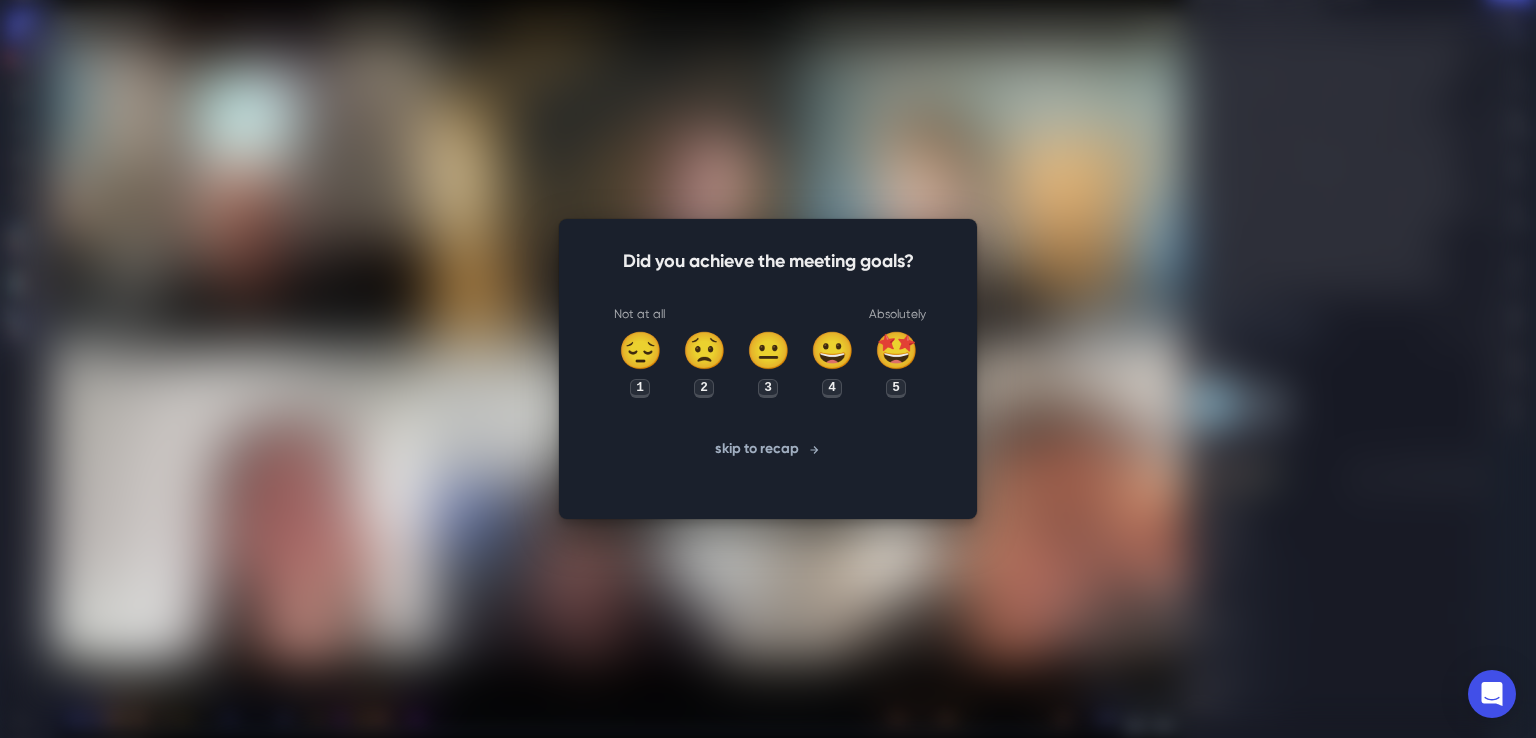 click on "skip to recap" at bounding box center (768, 450) 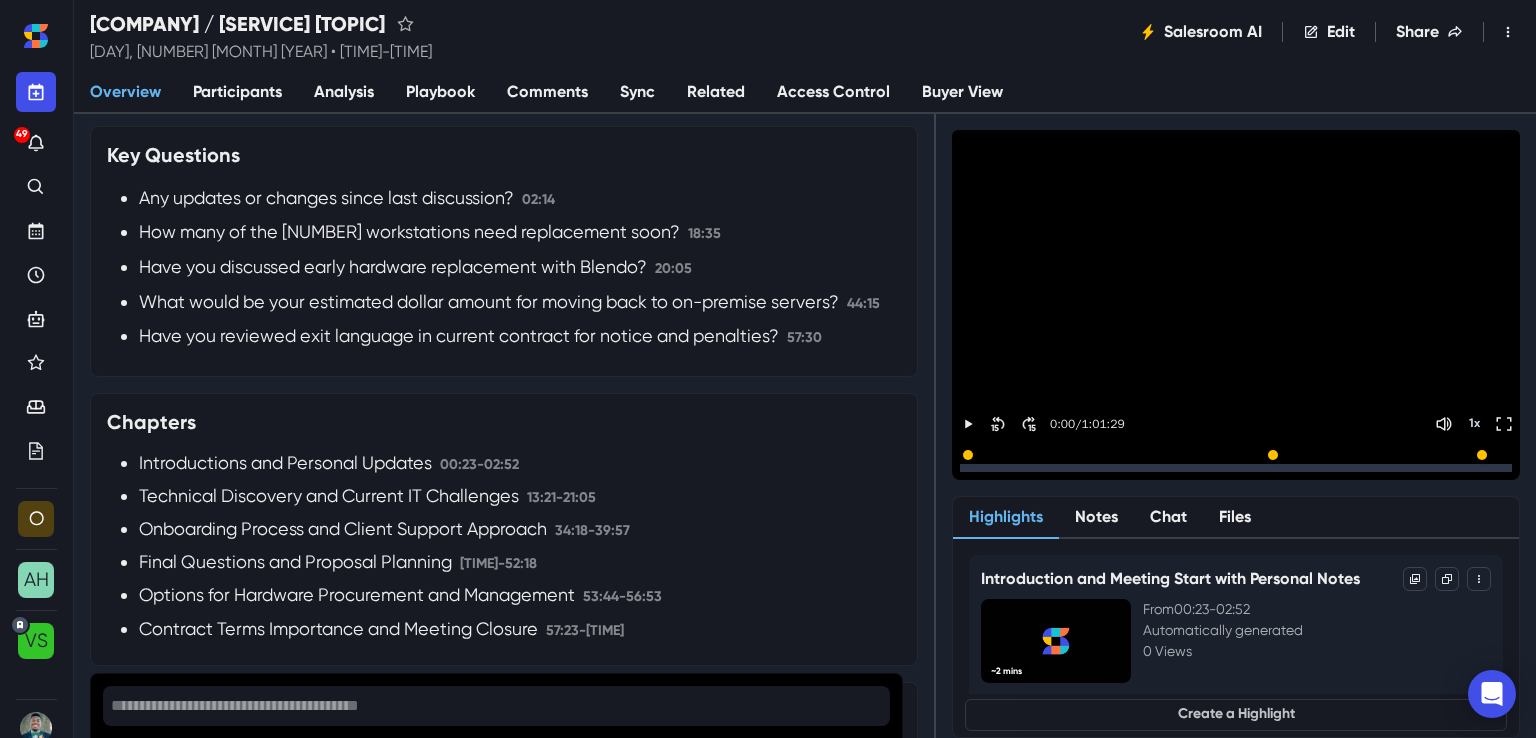 scroll, scrollTop: 1900, scrollLeft: 0, axis: vertical 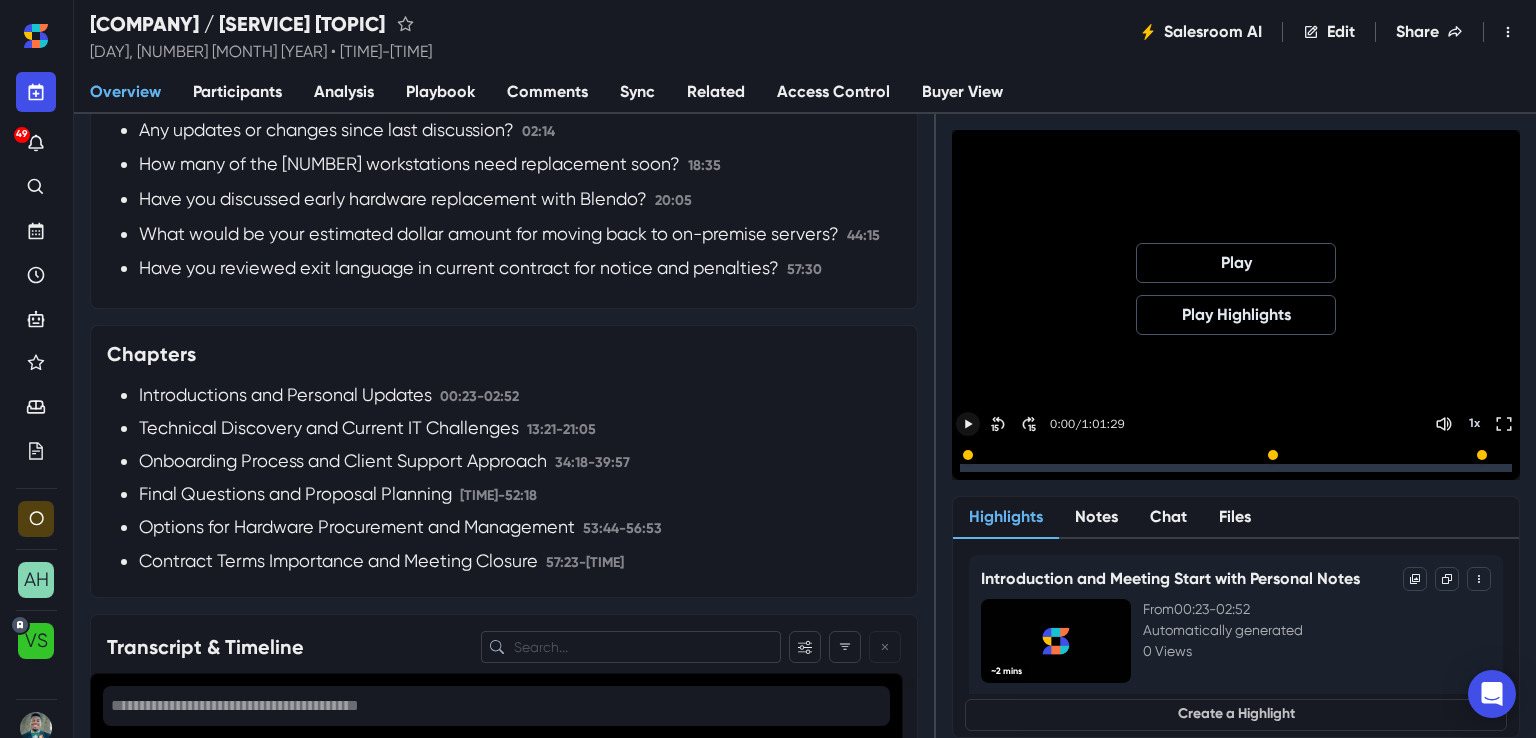 click 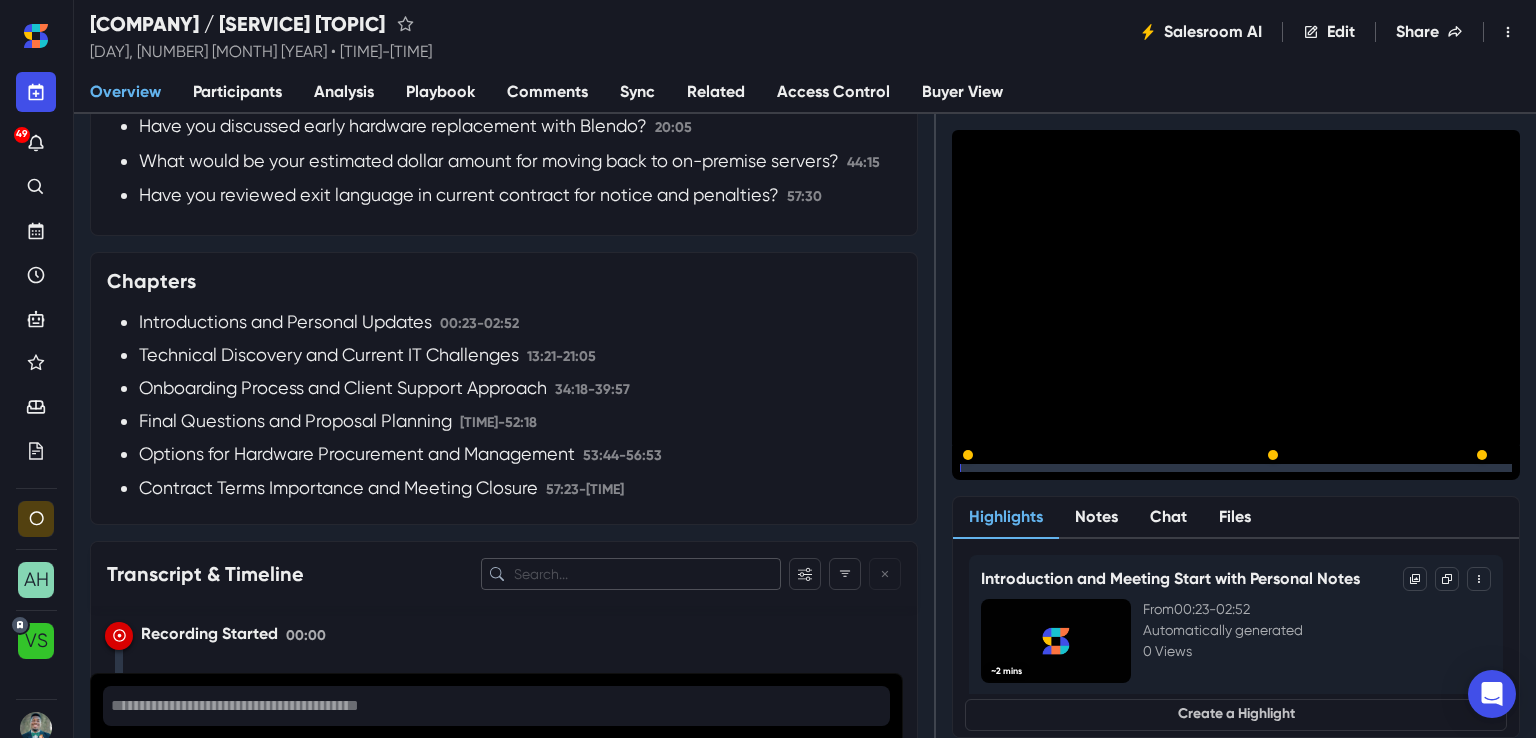 scroll, scrollTop: 2100, scrollLeft: 0, axis: vertical 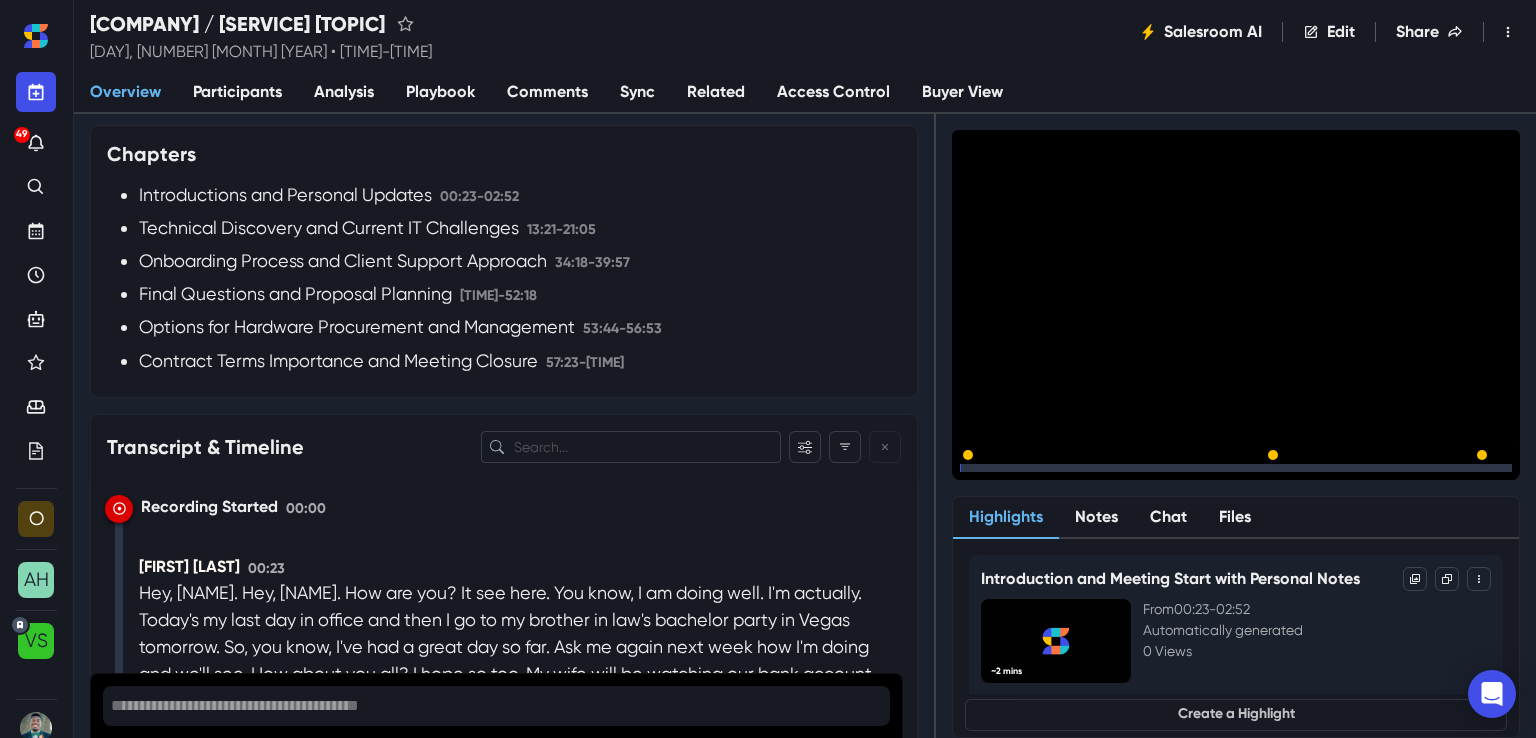 click at bounding box center (1236, 468) 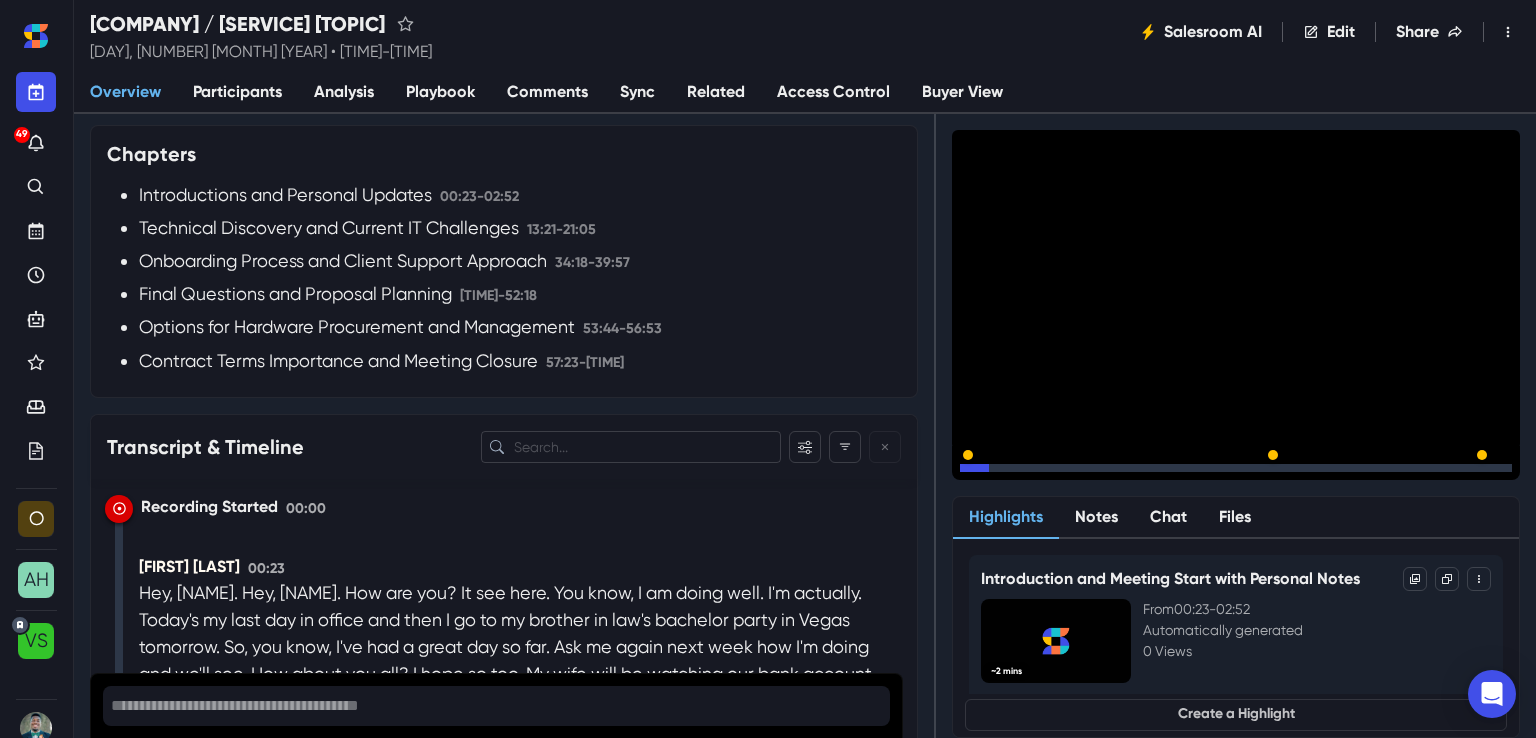 click at bounding box center (1236, 468) 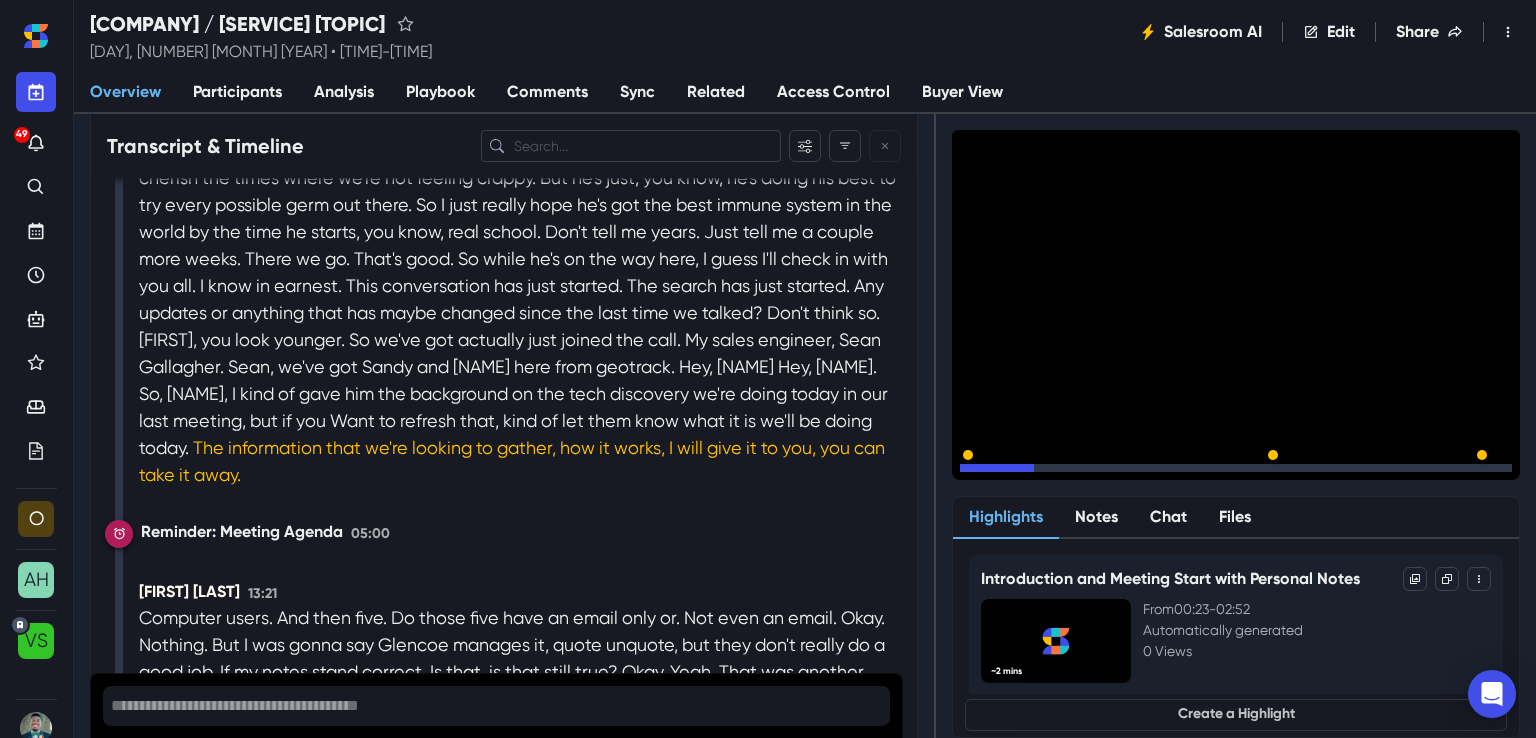 scroll, scrollTop: 2760, scrollLeft: 0, axis: vertical 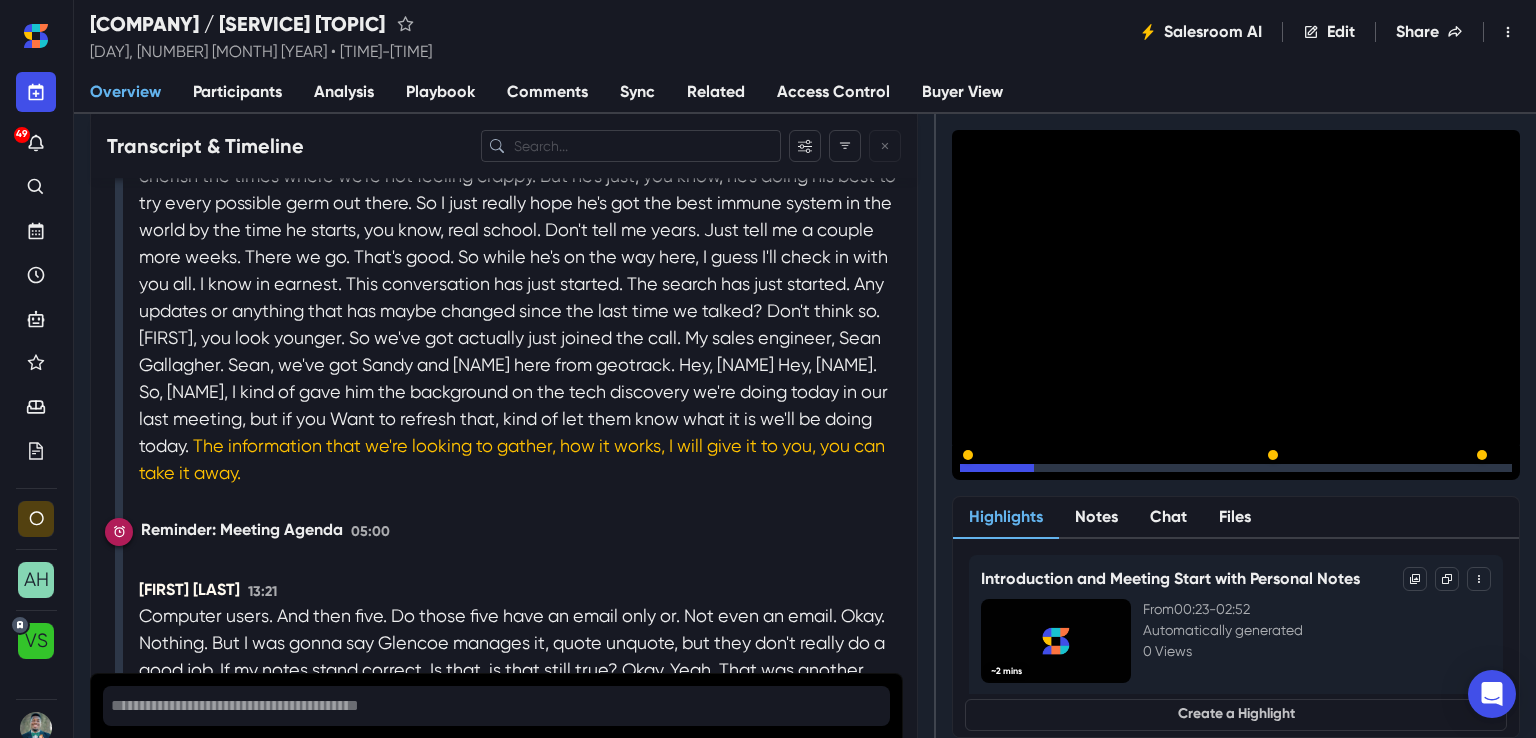 click at bounding box center (1236, 468) 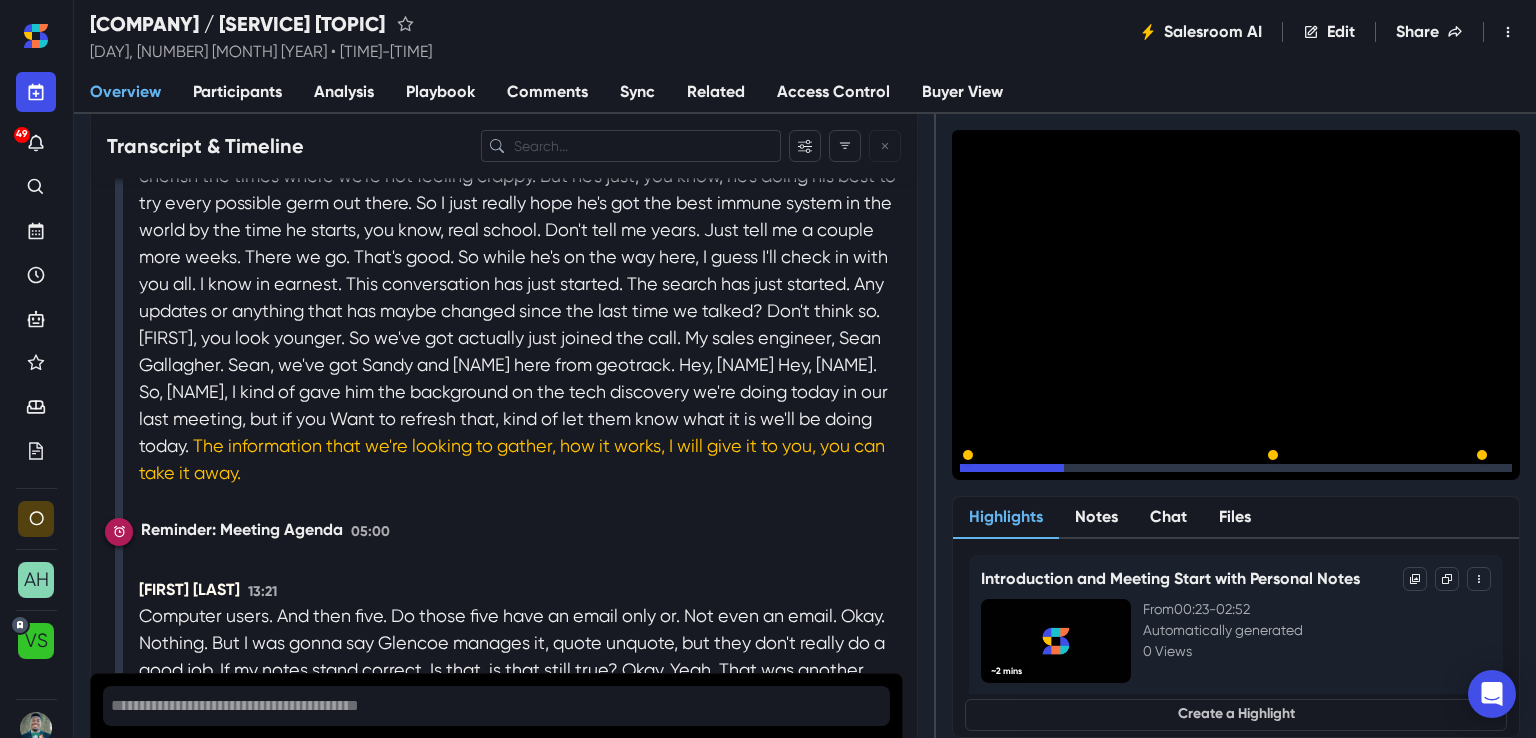 click at bounding box center [1236, 468] 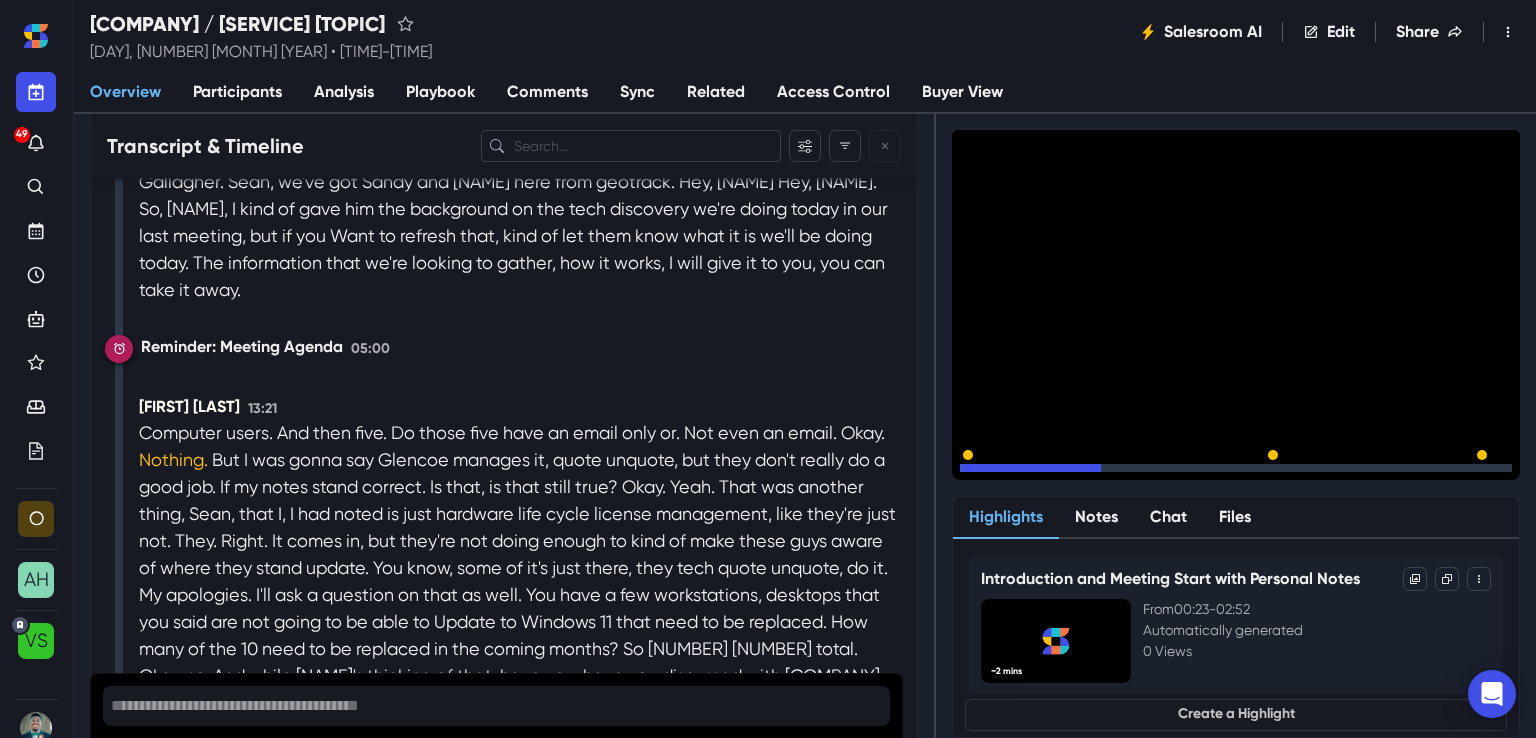 scroll, scrollTop: 2944, scrollLeft: 0, axis: vertical 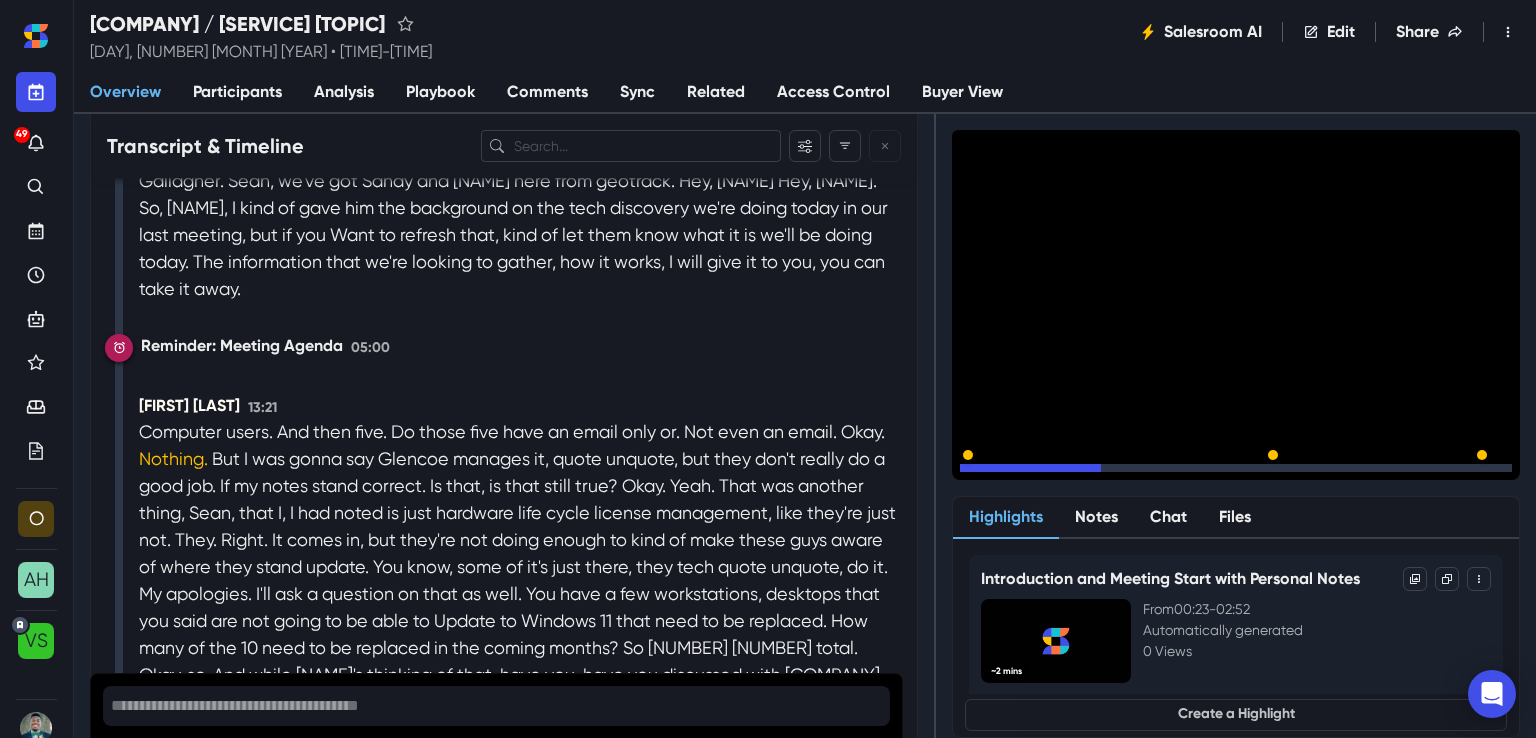 click at bounding box center (1236, 468) 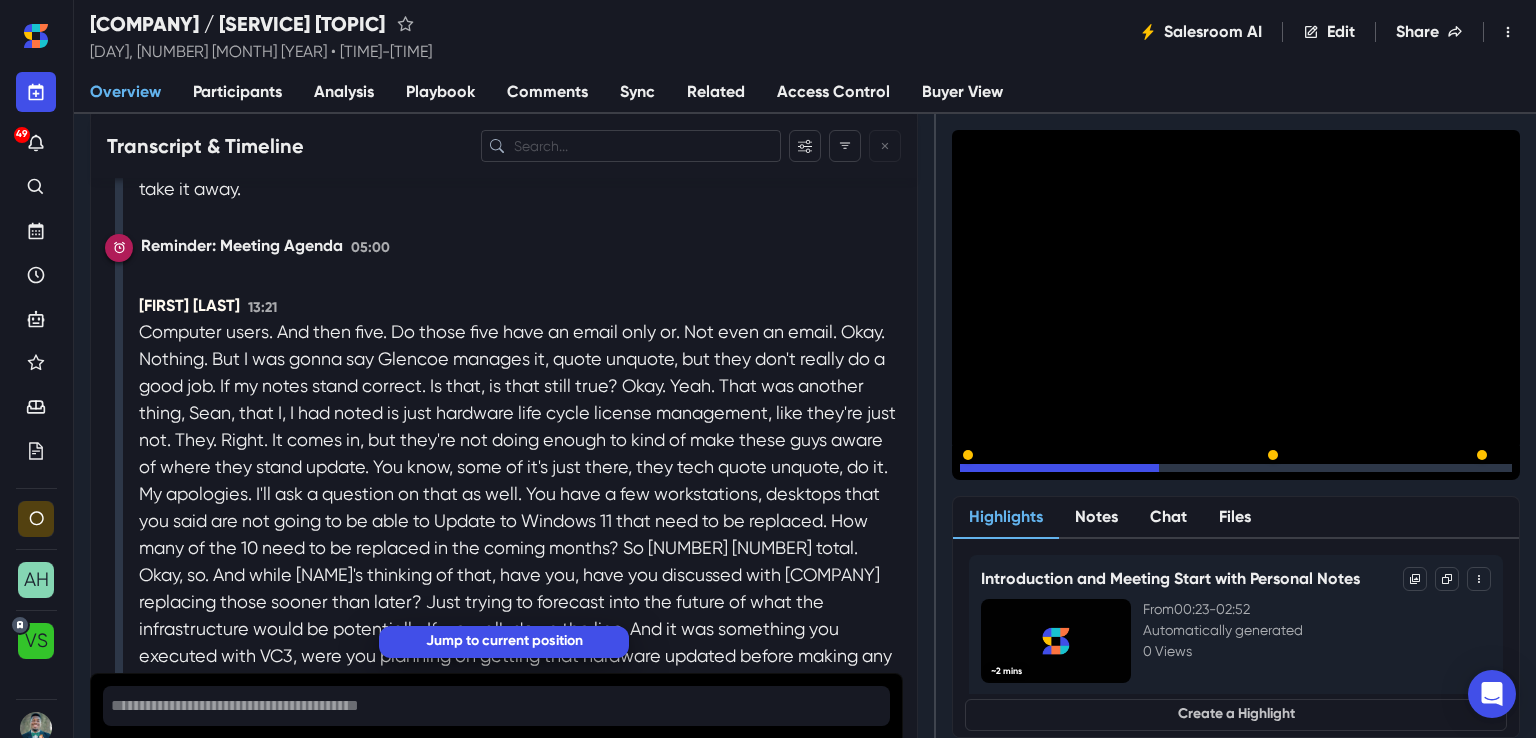 scroll, scrollTop: 3077, scrollLeft: 0, axis: vertical 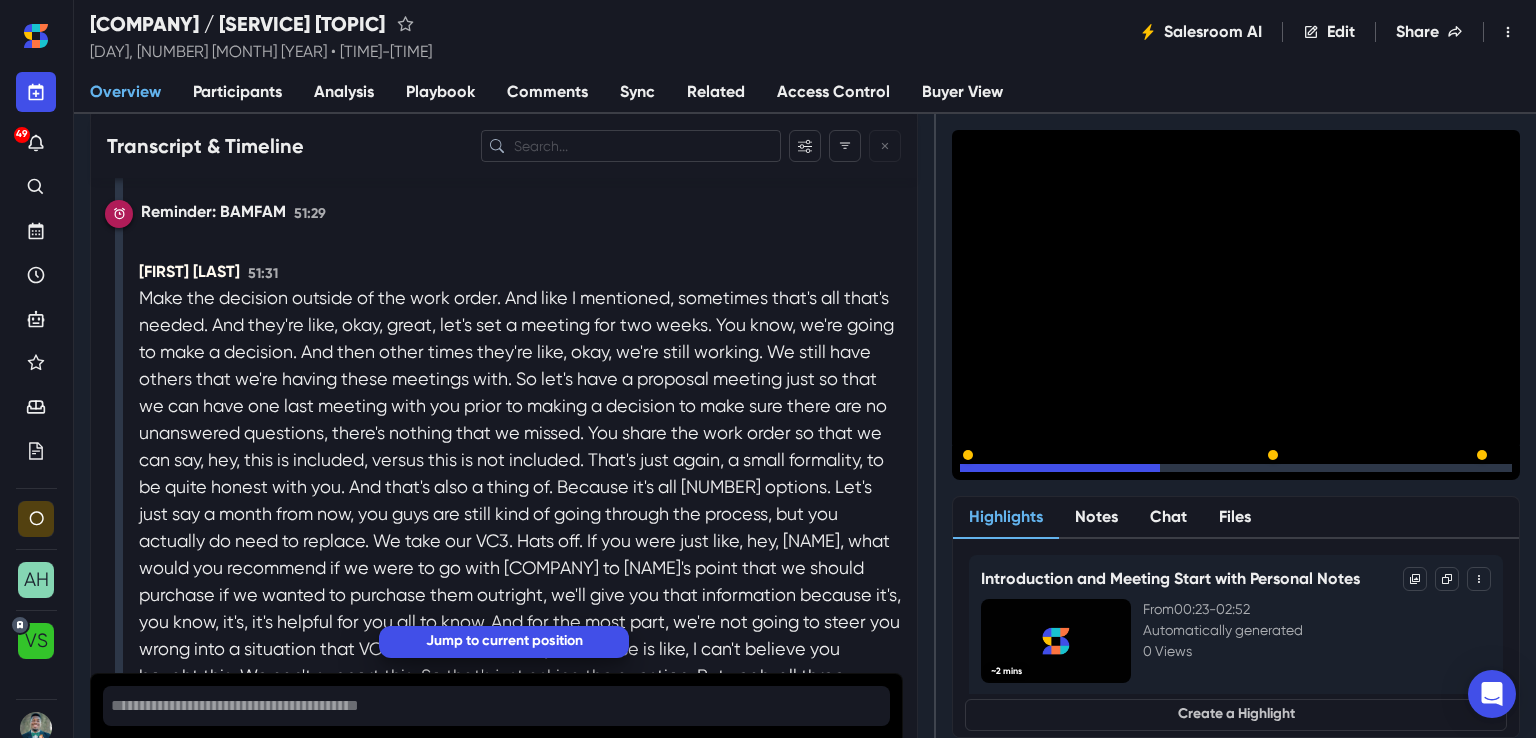 click on "35:55 1:00:43 We try to fix it then we also use data points to if something's happening over and over again to your SharePoint problem. 1:00:32 So then I would say again, quick math, just kind of updating them on our computer users. 52:14 58:43 Hey, you can give me this information in a secure manner because I'm not letting mine go in a non secure manner. So if you call VC3 right now, you will get someone that answers the phone in 70 seconds or less. 35:27 But yeah, we always have to put in that caveat because like I said, we run into a lot where they're like, oh, yeah, we don't have them. So just wanted to get your thoughts and what you're thinking. And I'll send you the times. So it's a little different. 2025.05 - PFF - New Office Infrastructure And is this other group that, that bought him out, are they local? 52:33 (8) Conduct onboarding process combining remote and on-site verification So your pain points that you're going through, those are the first things that they address. 38:07 There's no time and material that's included with that. 47:22 And it is Blinco that you guys have, right? You know, we know that might be an issue. You have Microsoft. But the service, you know, it's still not, it's still crappy. Computer users. $3,000 to maybe if there's something I'm not seeing, there's some insane amount of data or there's just some huge lift, I'd say between 3470 napkin math. Under promise and over deliver just sign you up and not have any idea of what's going on. 52:06 Ortec Inc. Sync Yeah, they're Microsoft. 1:00:50 What are your thoughts on like, ideally where you all think you fit? I'll let Sandy say her answer. So, and I was gonna say I'll ask this question, don't hold your feet to the fire but I think it would be relevant in your opinion if you have to throw a number at the environment that you've heard moving back to an on premise server. Your feedback is, you know, we want to make sure we're sitting from the same sheet of music. 16:30 I would say. It's a little hairy when you're unsure if you'll be supporting the environment. [EMAIL] 49:37 1:00:38 52:00 So if you have any more questions, I'd love to answer those. So that we're starting from page one, not saying that we're going to support you and we're starting from the end of a book from Blenco that we don't really know what's going on. 38:48 Our systems are just so confused. And it kind of killed some of our other programs. Maybe we pay a little bit more or the basic. [WEBSITE] So I don't know if you have them or not. Contract Terms Importance and Meeting Closure And to Sean's point, we're just bringing in internal resources throughout that process to make sure that hey, if it was something that was a huge lift or a larger lift, we could address it immediately. A new system. Sean, we've got Sandy and [NAME] here from geotrack. 36:04 [NAME] may feel differently because he can, he can patch and, and kind of it's an option to me, but I don't think we should, as a business do that. 52:22 1:00:29 03:39 56:53 One bundle. You know, it's on. No, we don't think that's right. And then right after that normally it's the how much can you allocate? 50% of our tickets are handled within 15 minutes and 72% of tickets are handled within a business day. Prepare and send a proposal light document before next meeting Okay, that's something that I would tell you to look at. 36:19 Company needs and budget considerations for MSP services 13, 14. 47:20 They're national, they do all the, the stuff with the newest bells and whistles. 50:14 Just a little bit of background. 22:20 37:35 We have about a terabyte more, you know, a little bit less. This is someone who gets to learn your business and is your direct point of contact for VC3 and they help build your IT roadmap." at bounding box center [1236, 426] 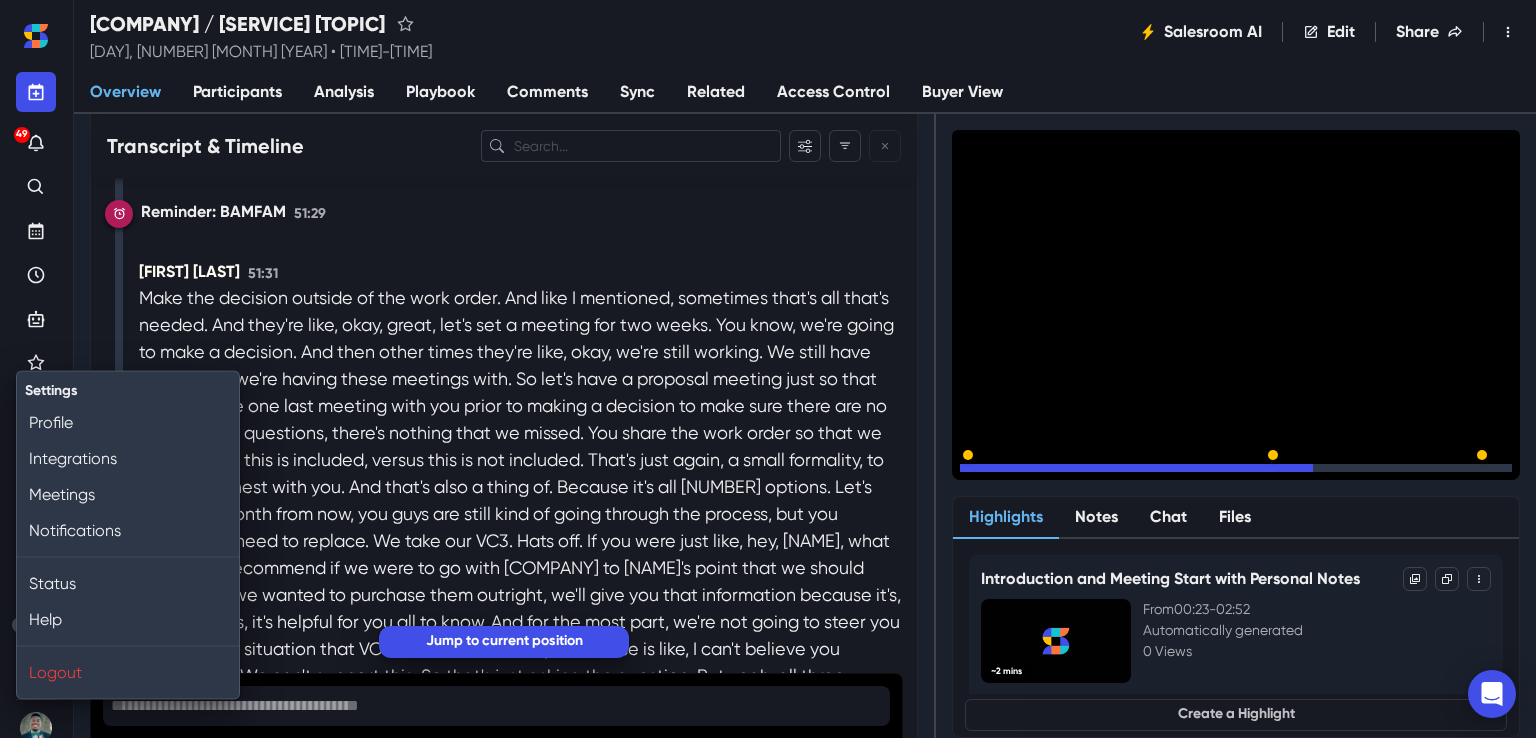 click at bounding box center [1236, 468] 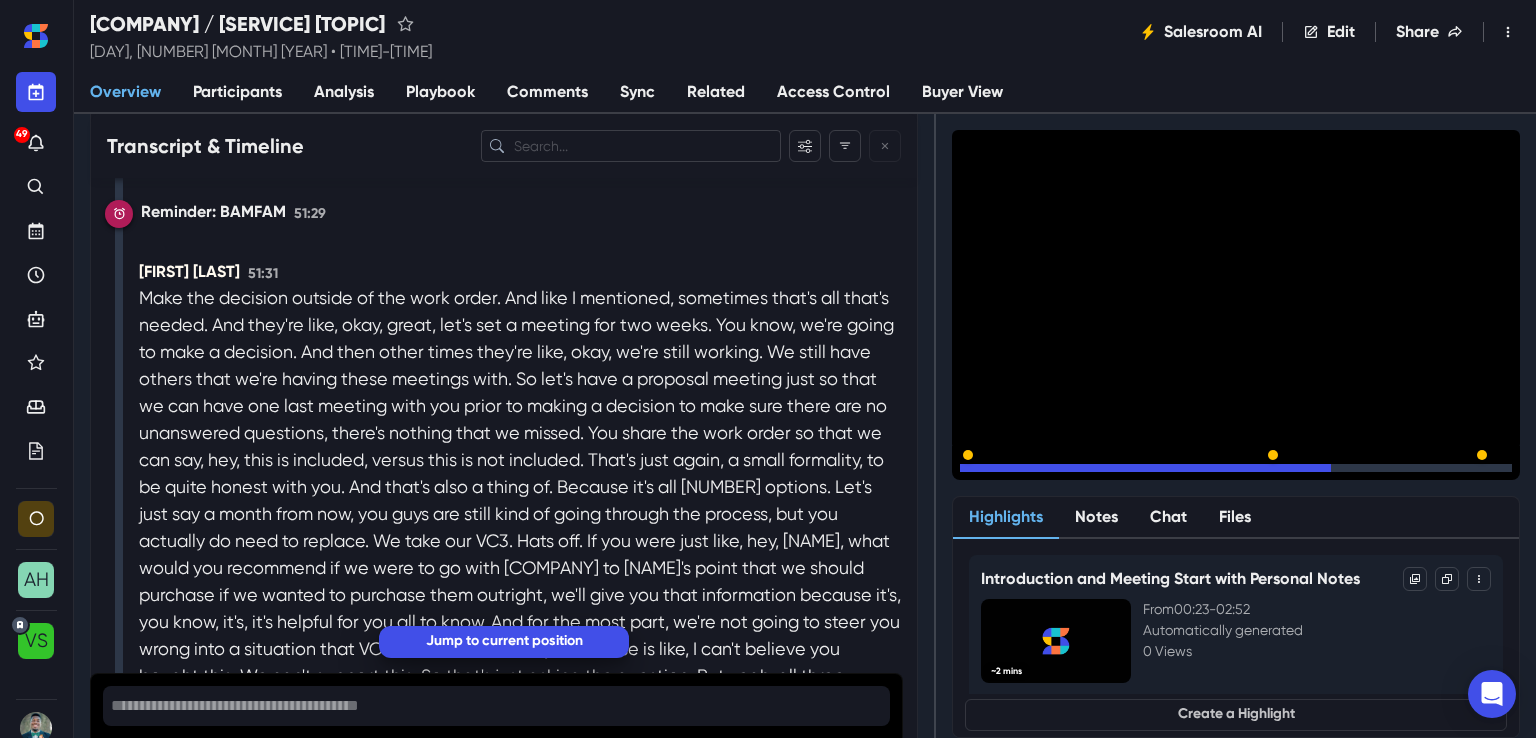 click at bounding box center (1236, 468) 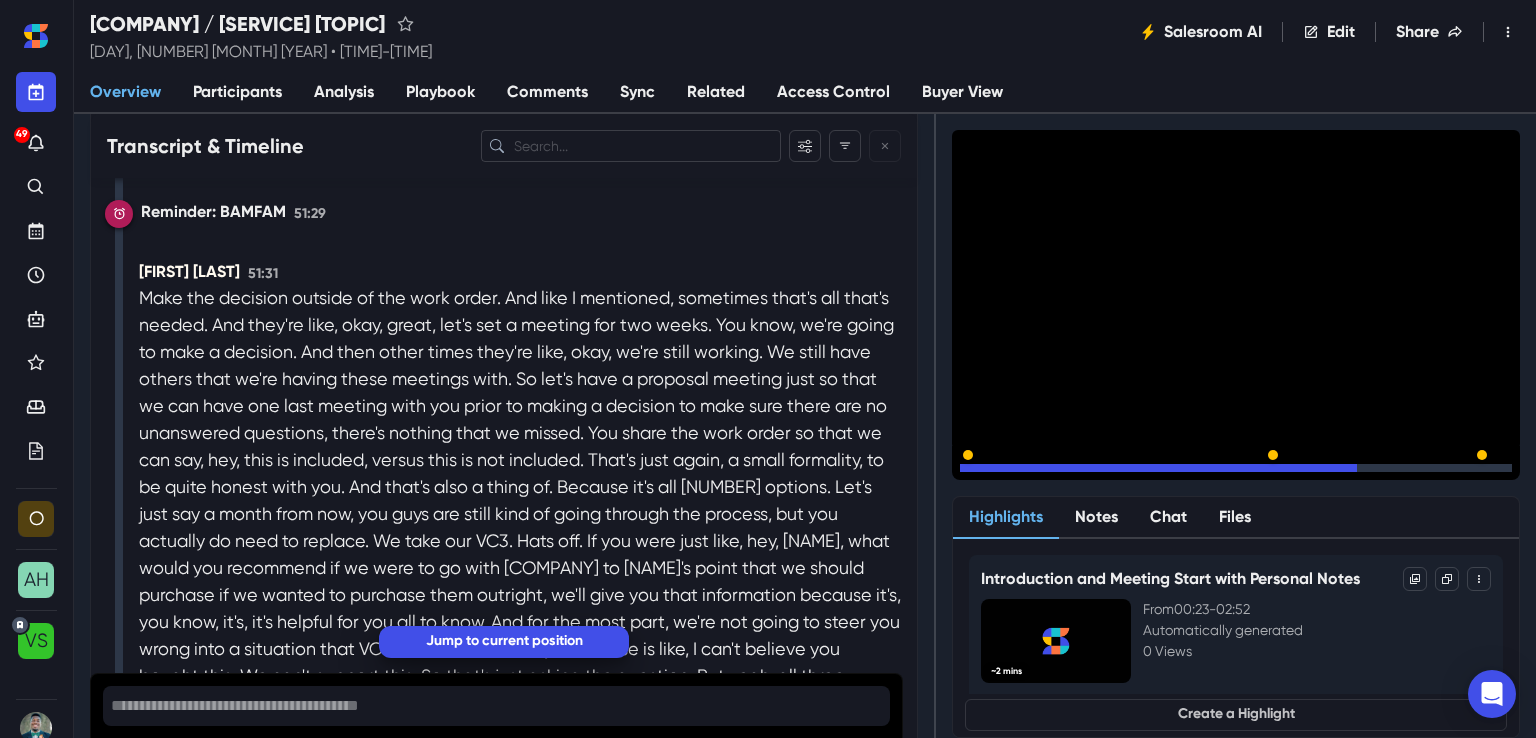 click at bounding box center [1236, 468] 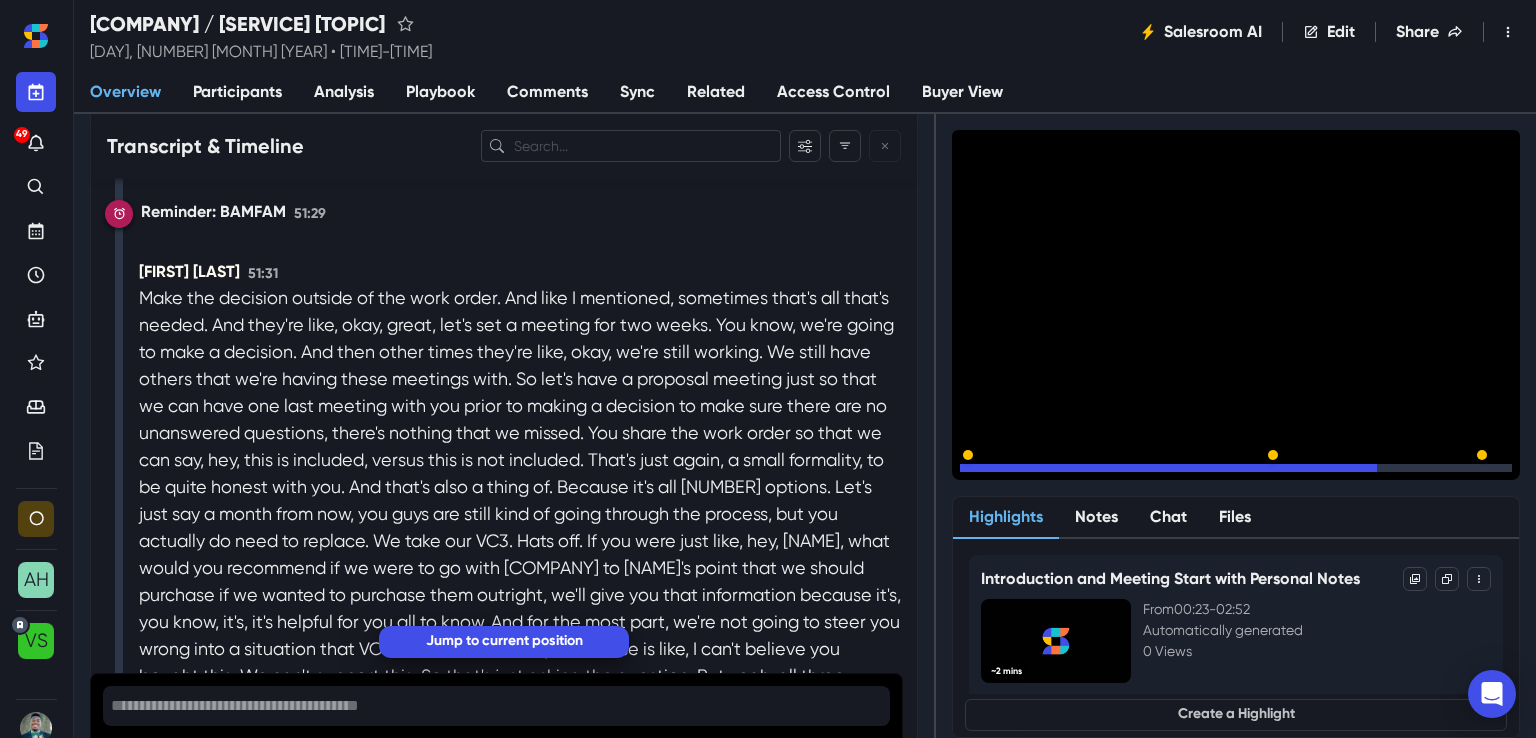 click at bounding box center [1236, 468] 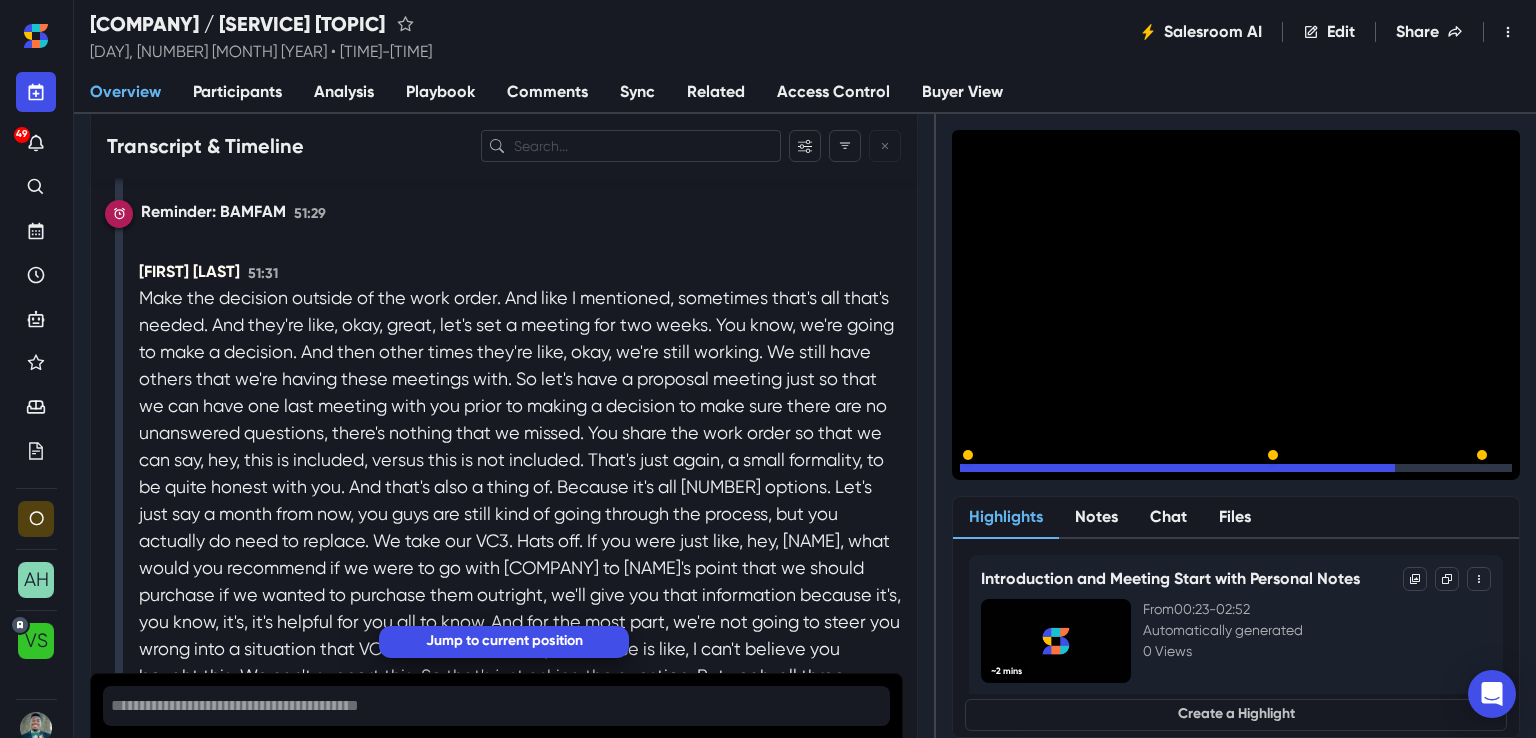 click at bounding box center [1236, 468] 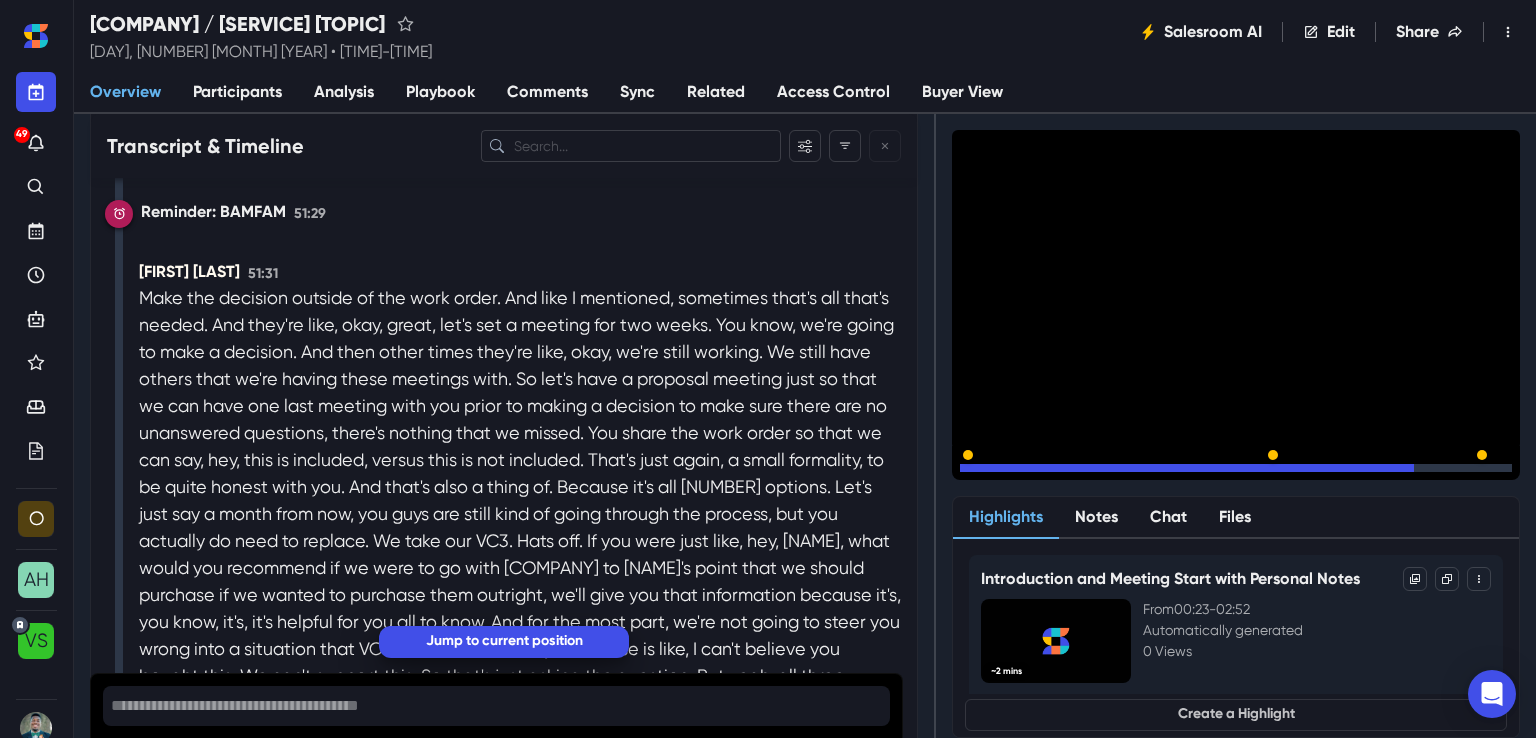 click at bounding box center [1236, 468] 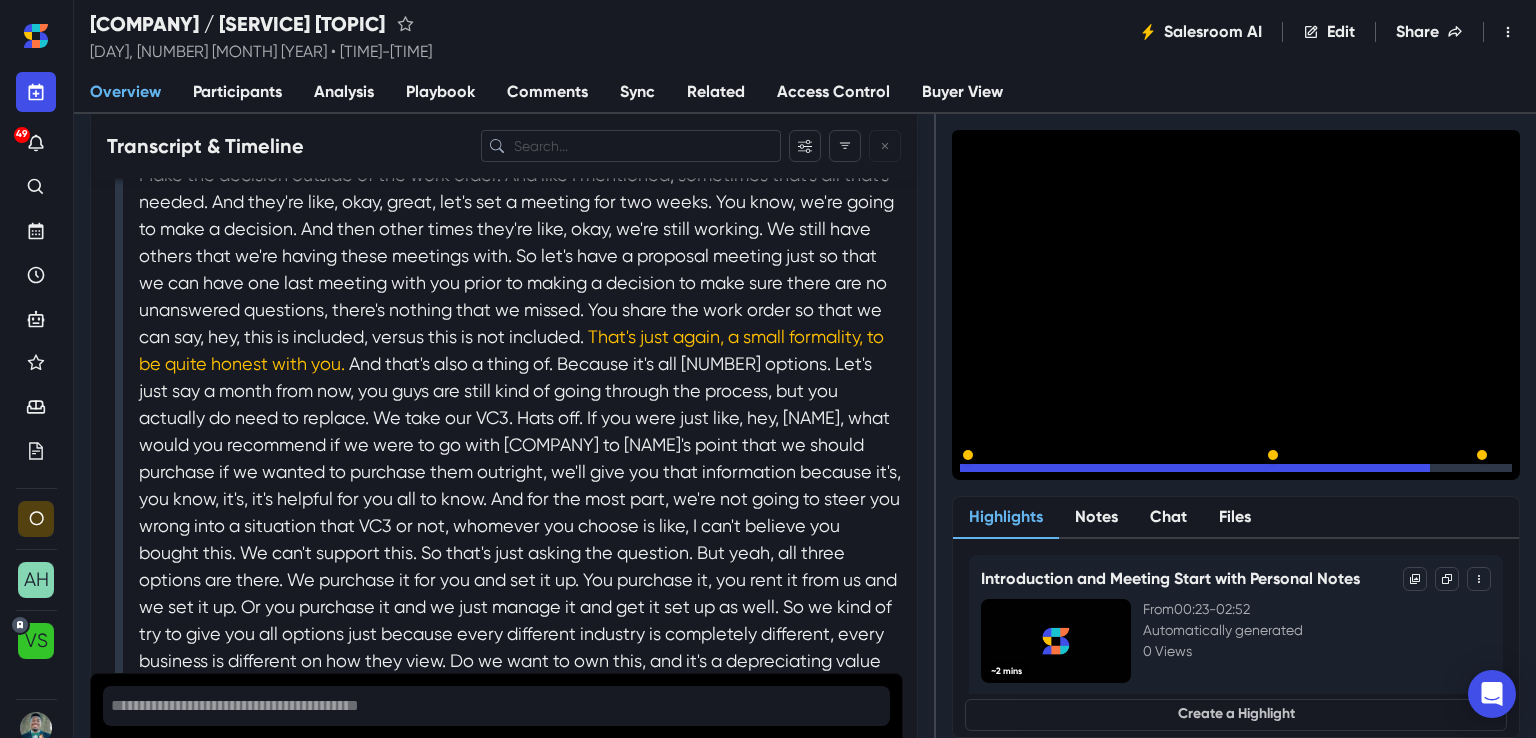 scroll, scrollTop: 6745, scrollLeft: 0, axis: vertical 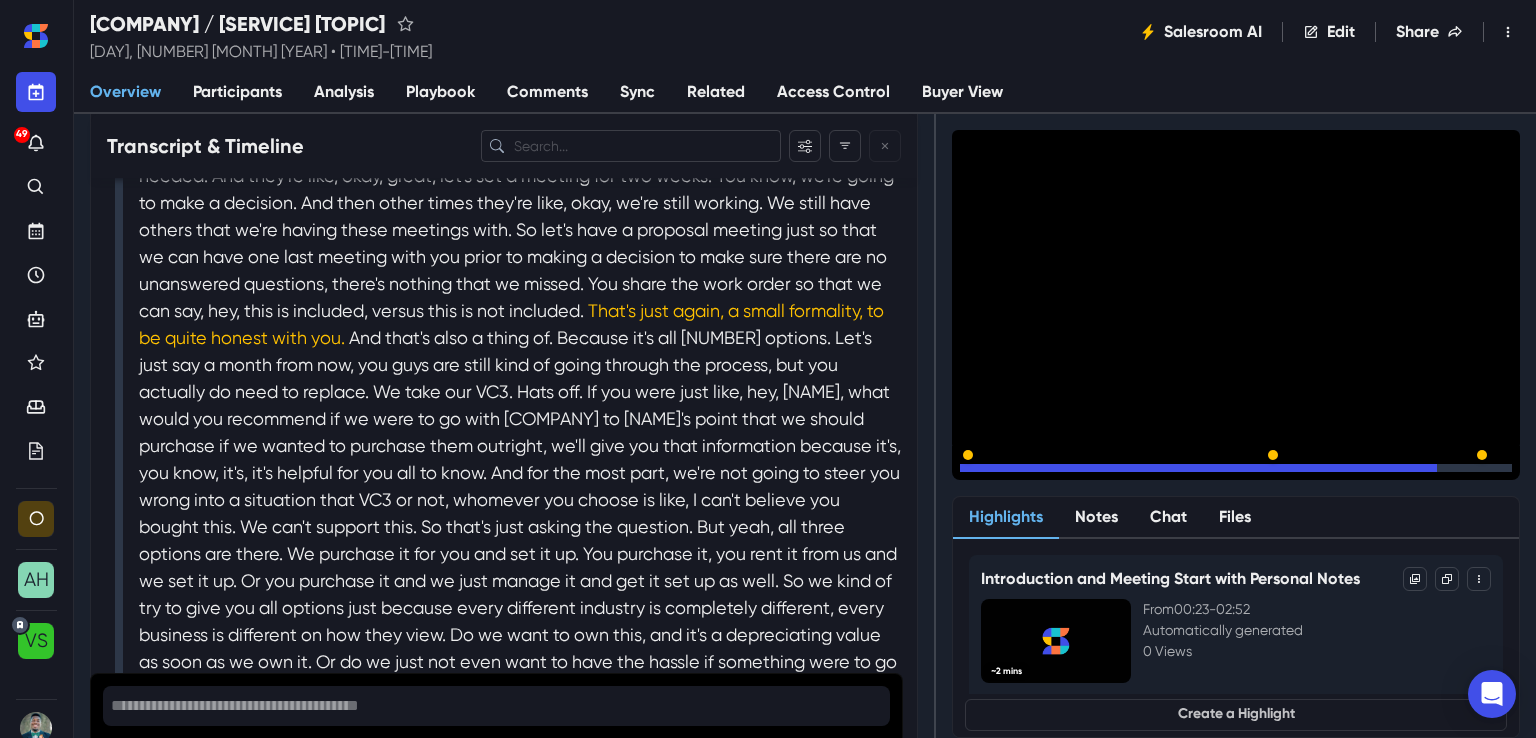 click at bounding box center (1236, 468) 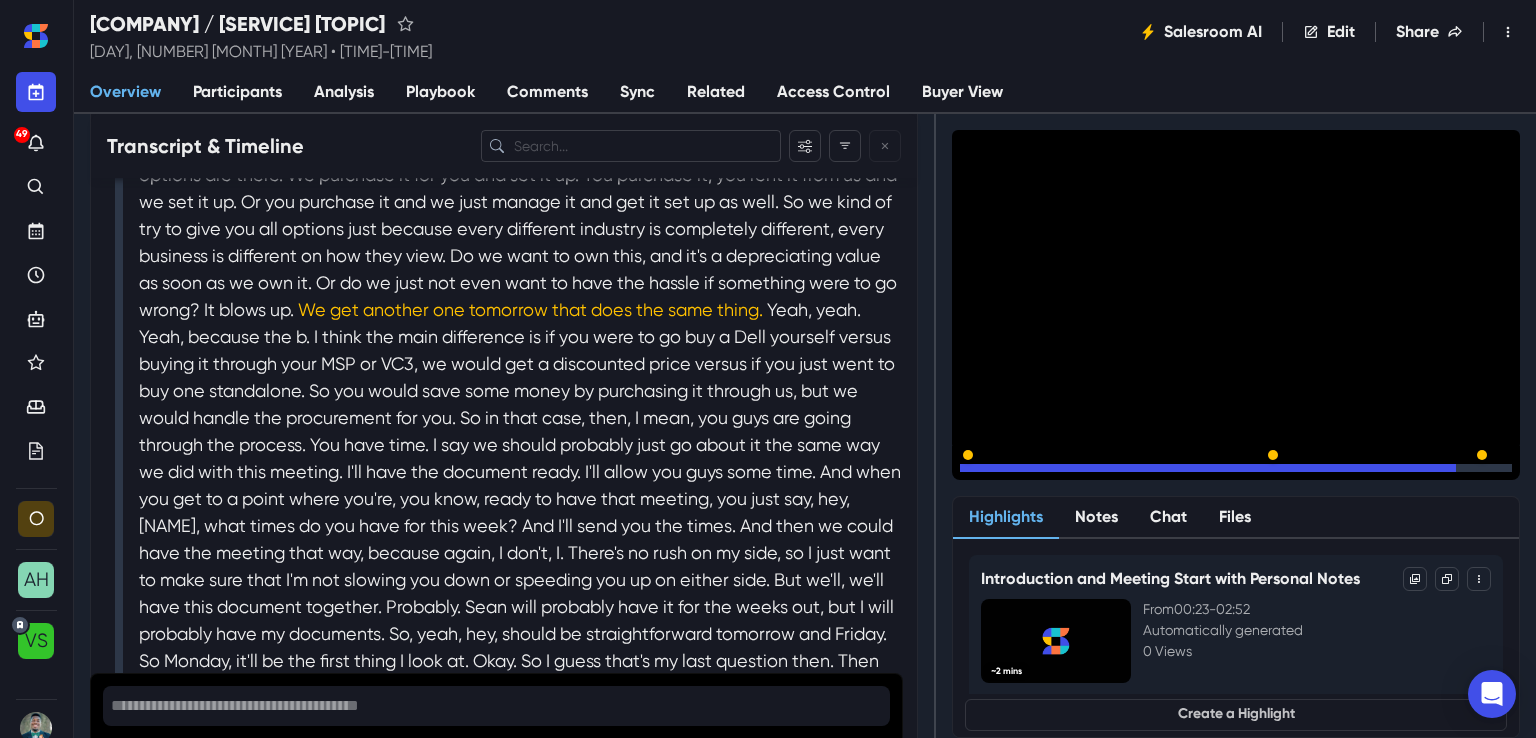 click at bounding box center (1236, 468) 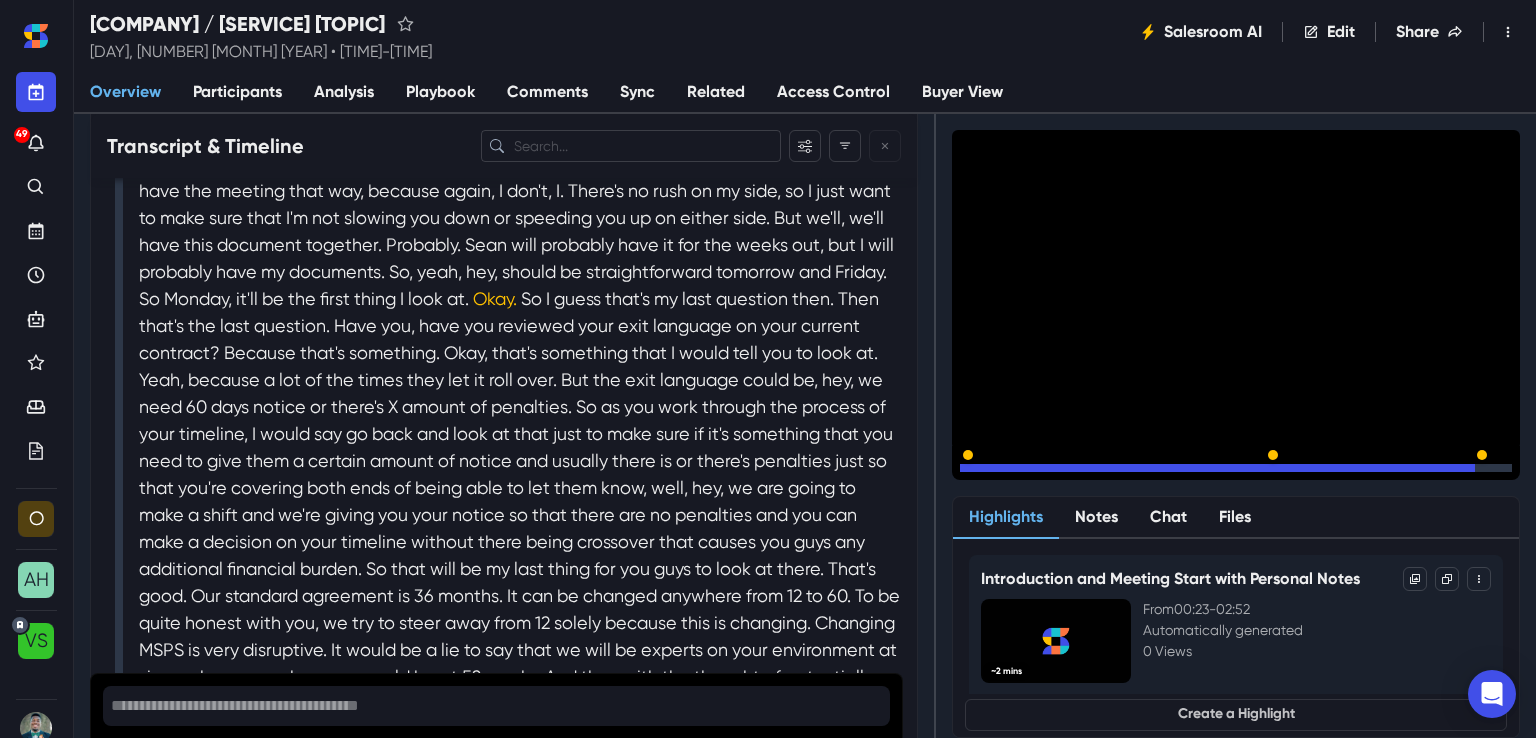 scroll, scrollTop: 7488, scrollLeft: 0, axis: vertical 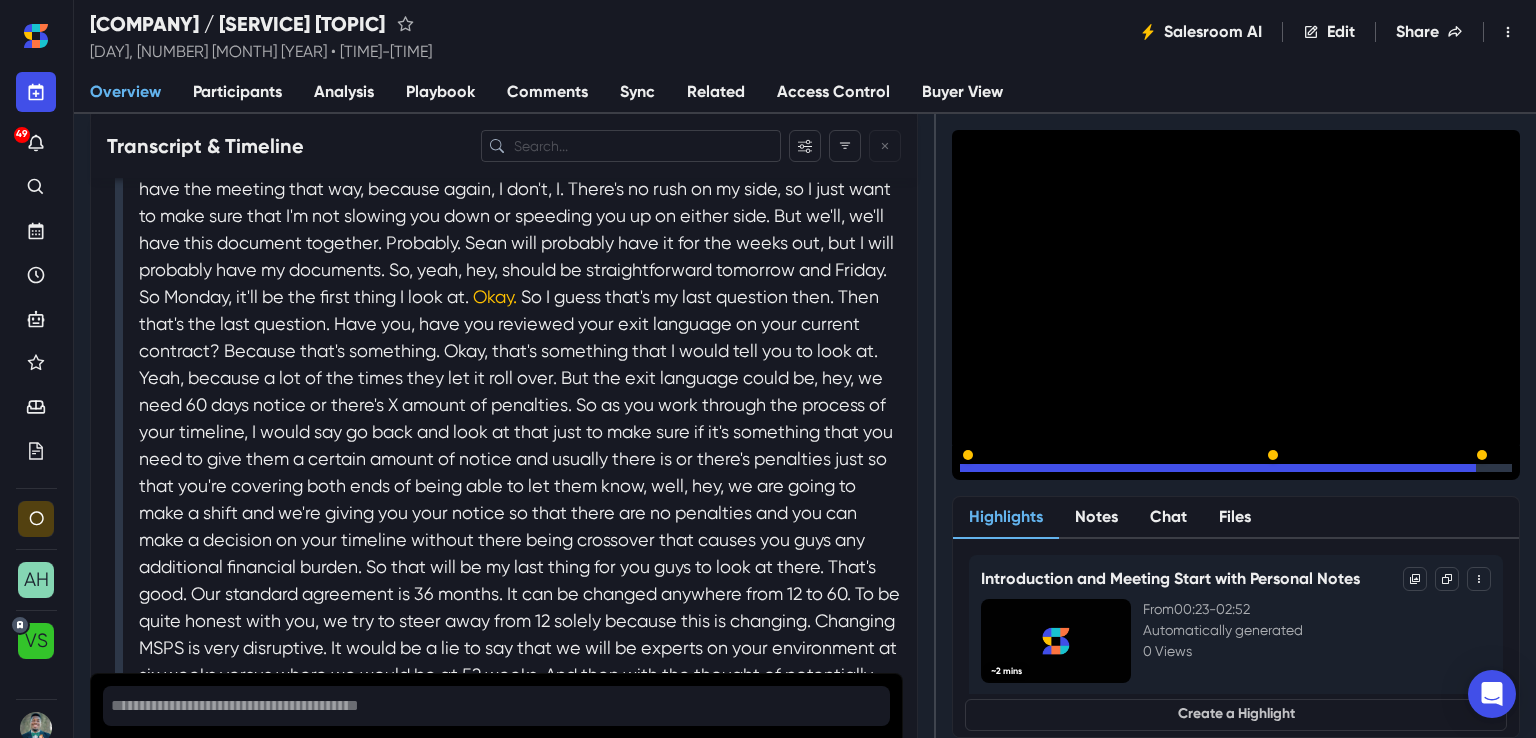 click at bounding box center [1236, 468] 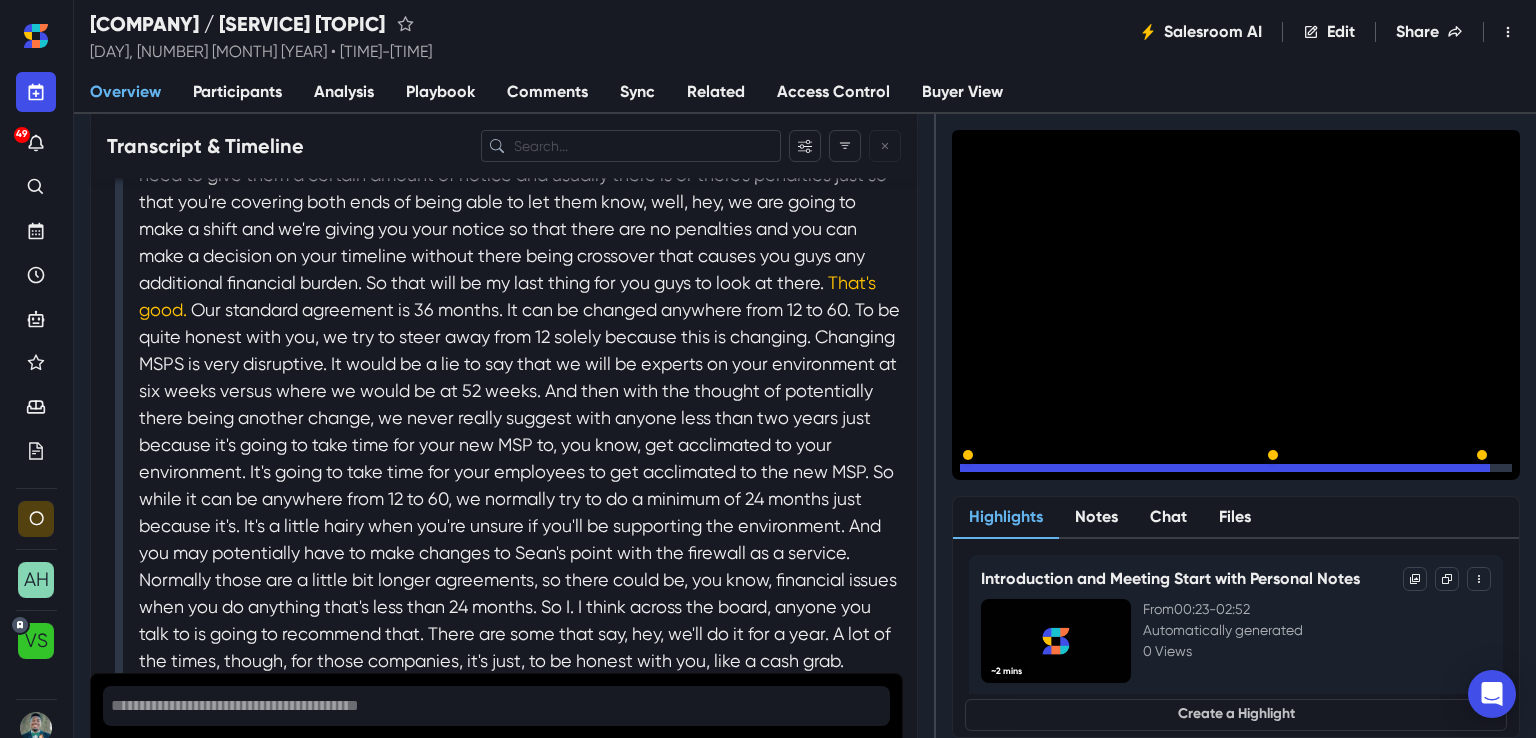 scroll, scrollTop: 7785, scrollLeft: 0, axis: vertical 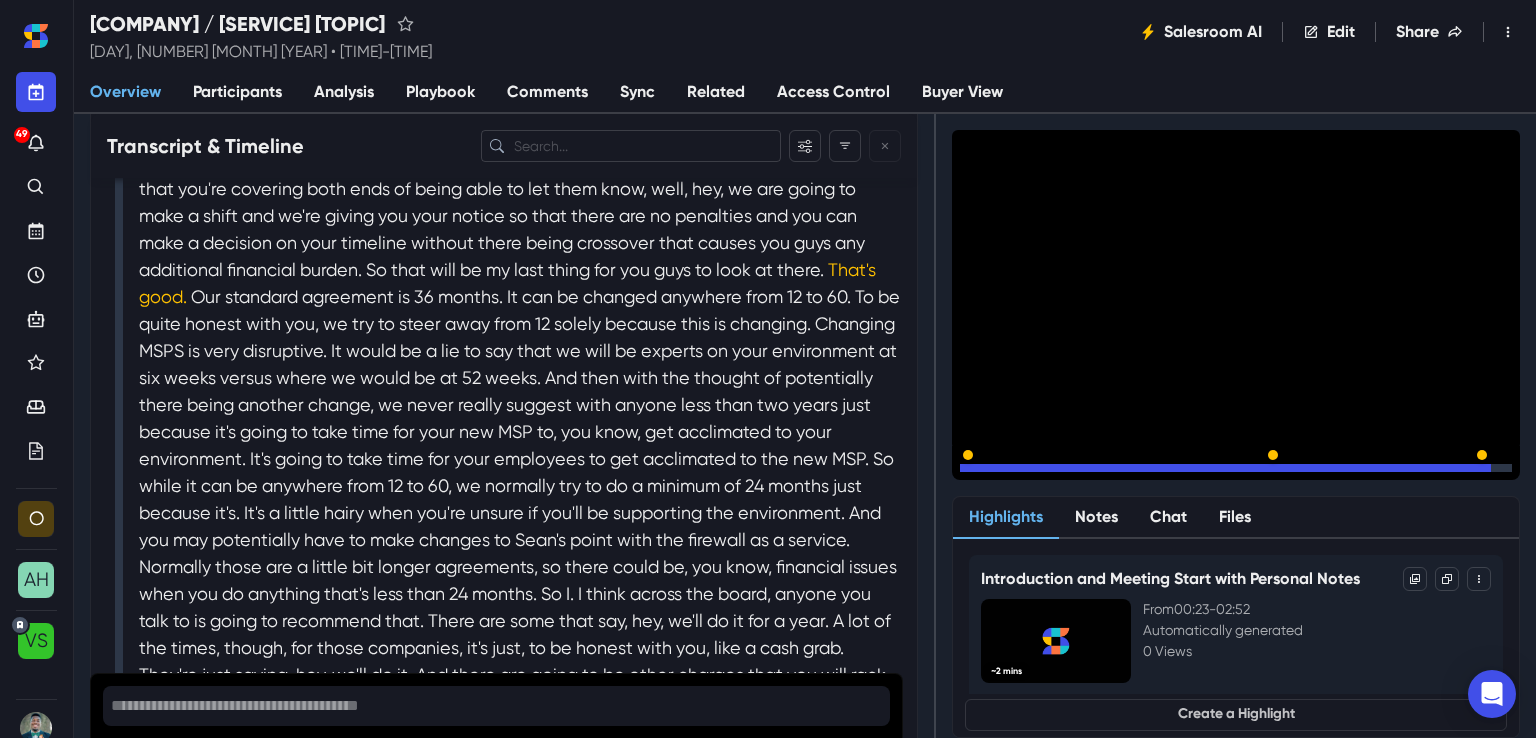 click at bounding box center [1236, 468] 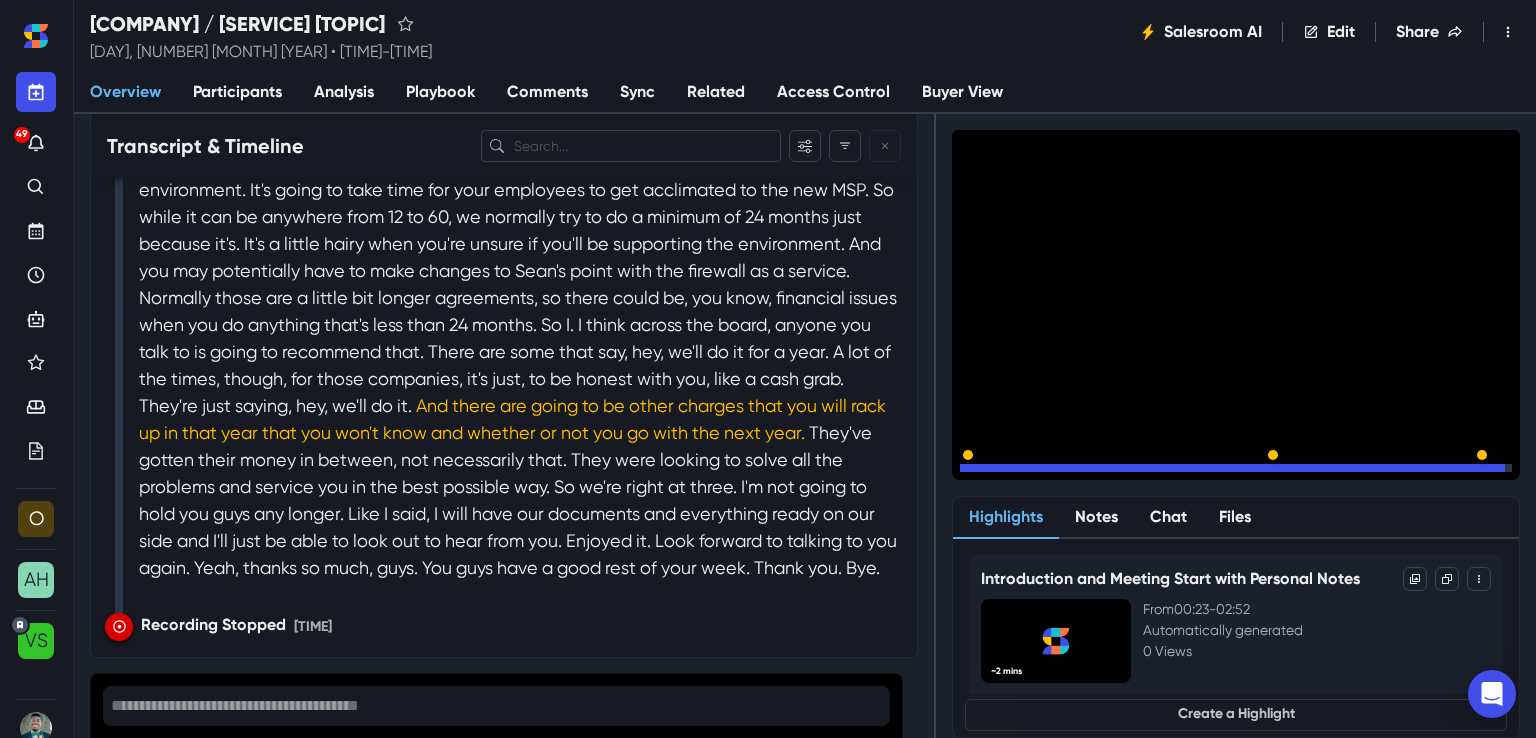 scroll, scrollTop: 8210, scrollLeft: 0, axis: vertical 